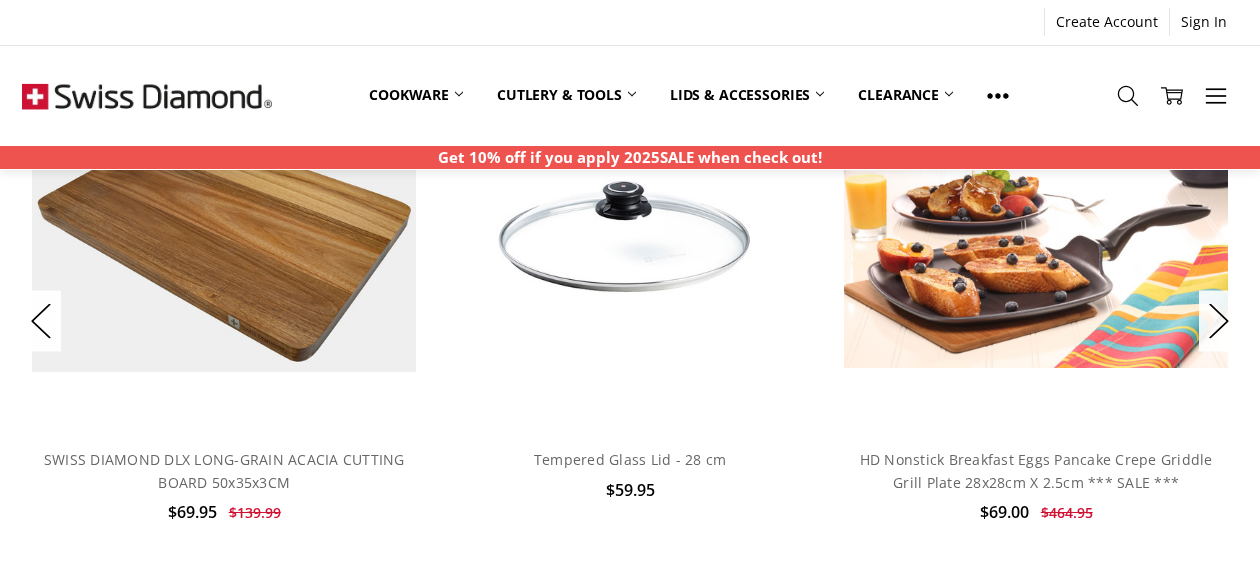 scroll, scrollTop: 1518, scrollLeft: 0, axis: vertical 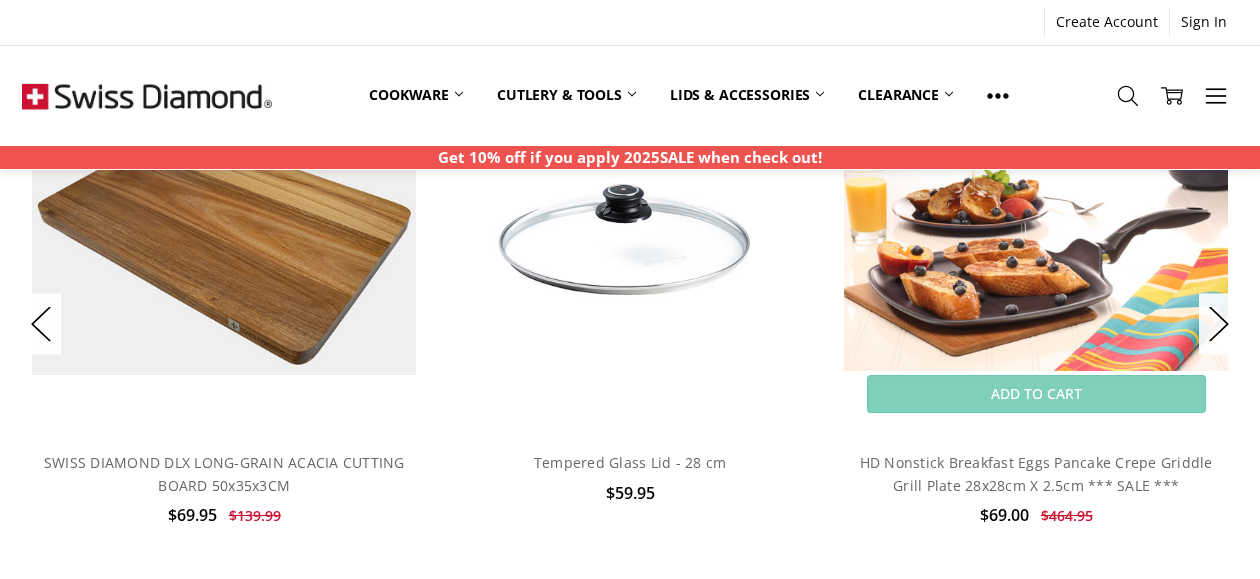 click at bounding box center [1036, 243] 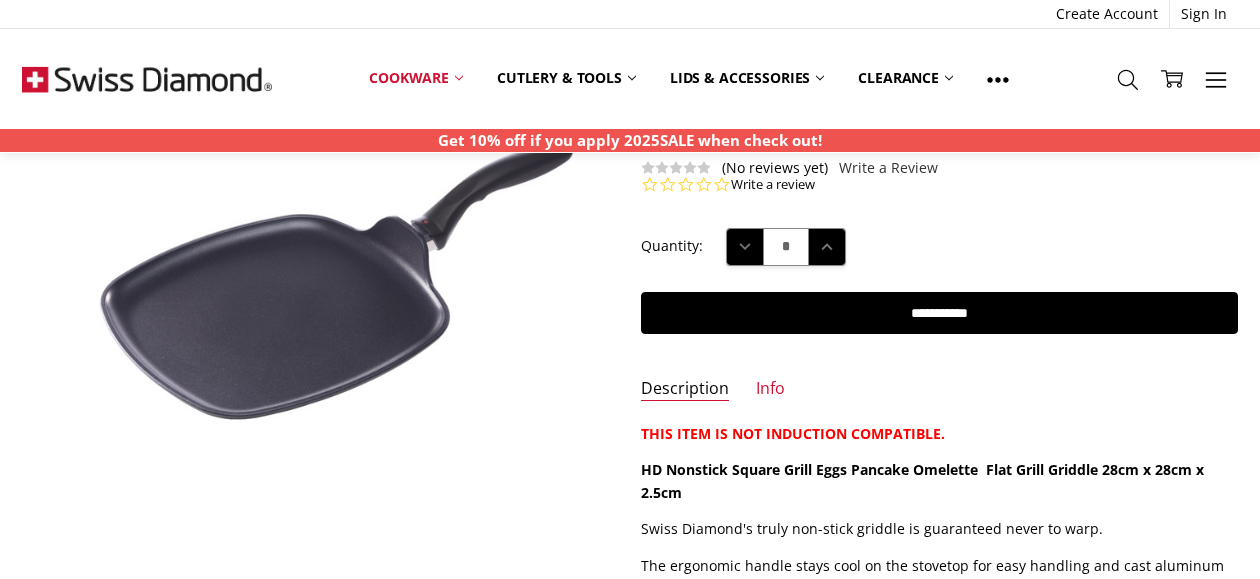 scroll, scrollTop: 244, scrollLeft: 0, axis: vertical 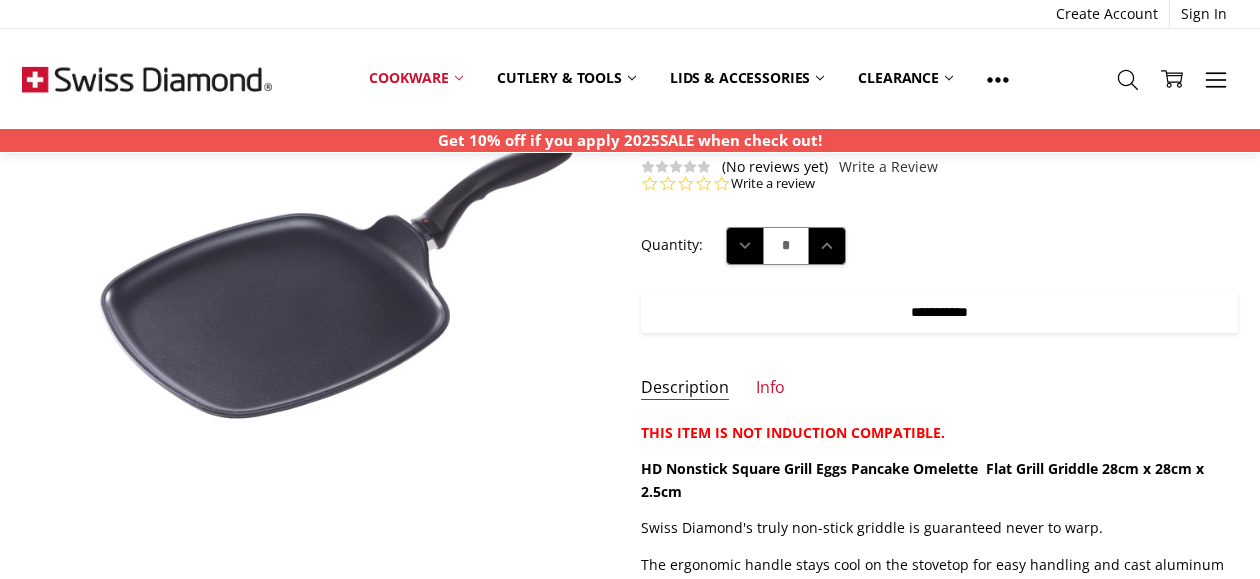 click on "**********" at bounding box center [939, 312] 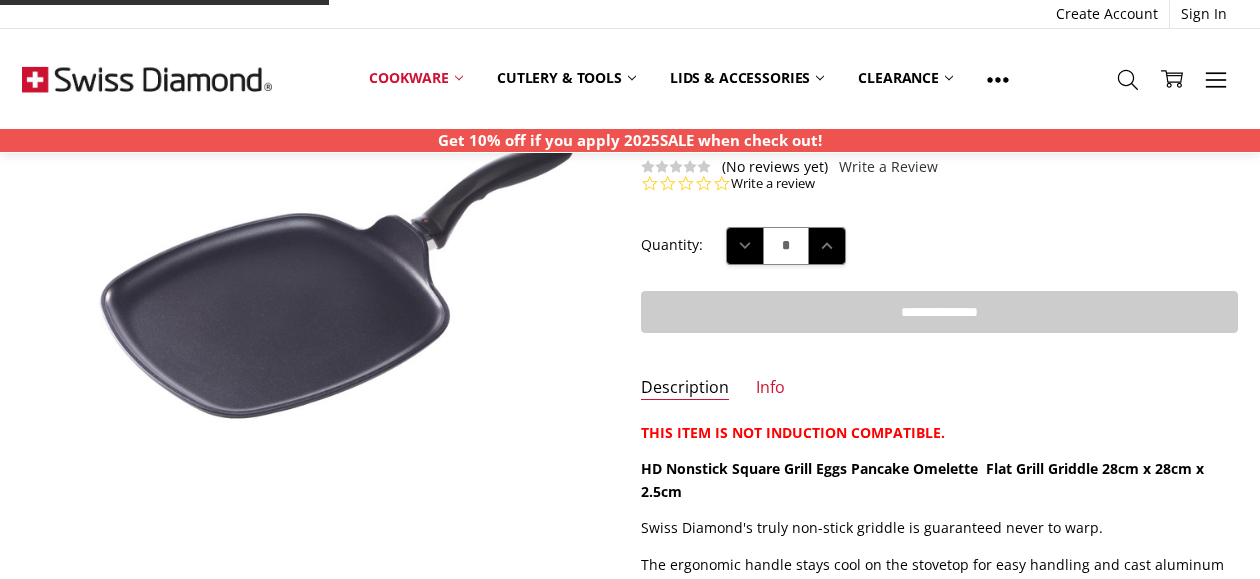 type on "**********" 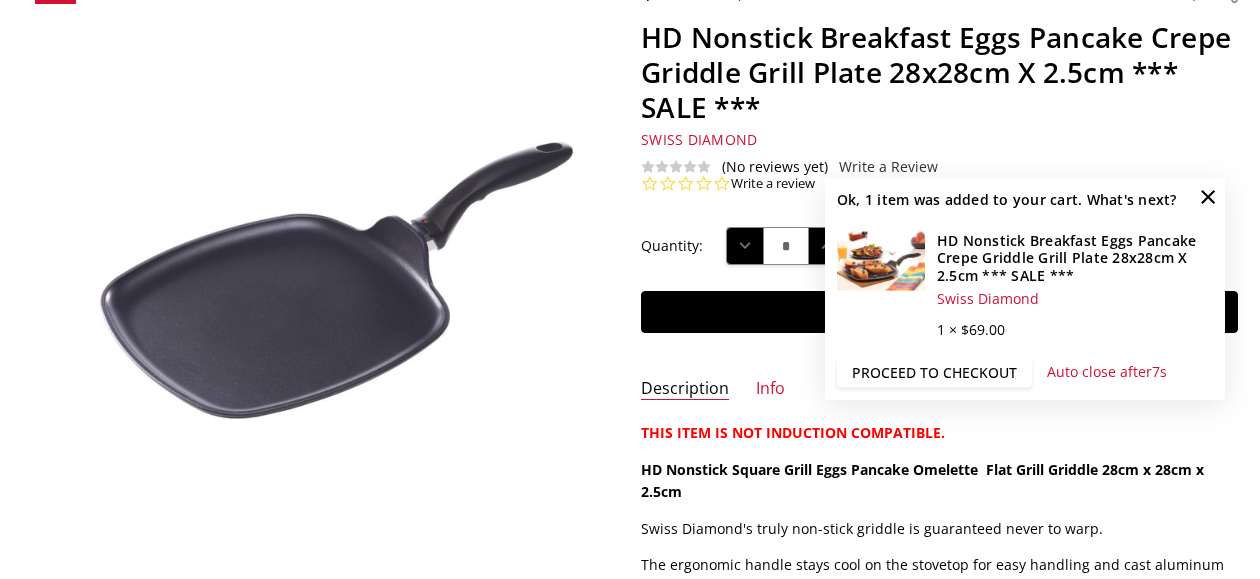 click on "Proceed to checkout" at bounding box center [934, 373] 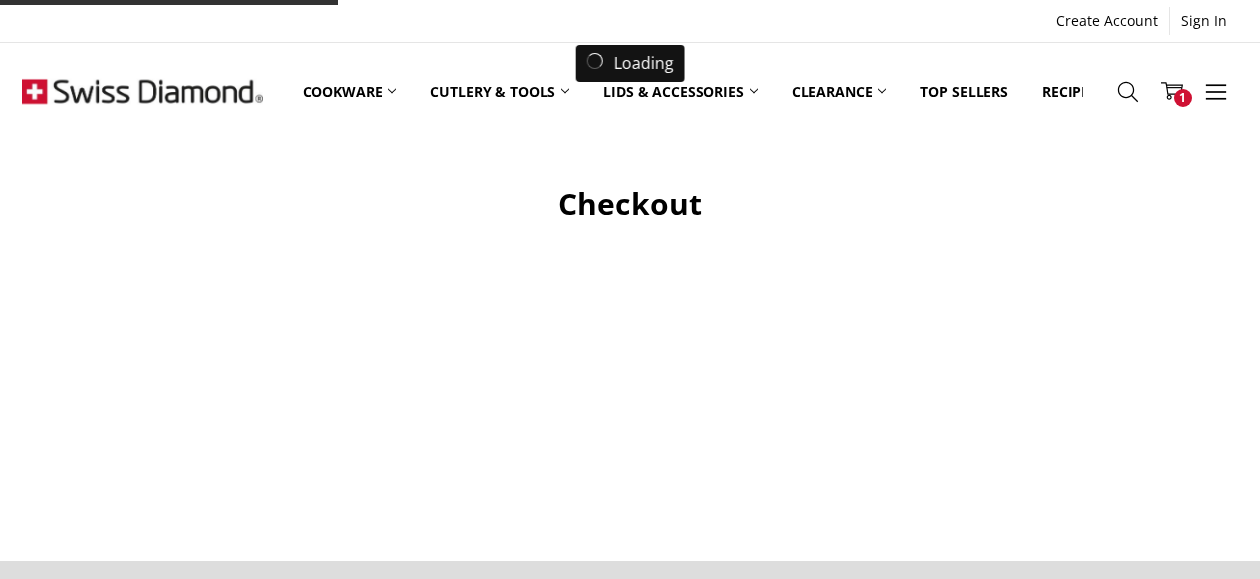 scroll, scrollTop: 0, scrollLeft: 0, axis: both 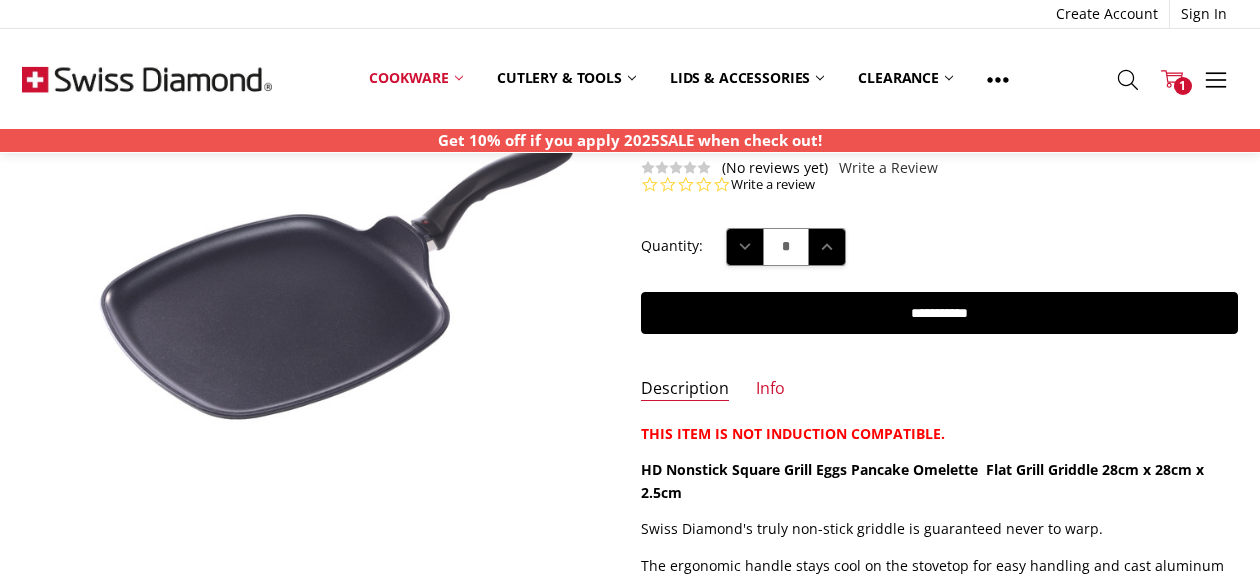 click on "1" at bounding box center [1183, 86] 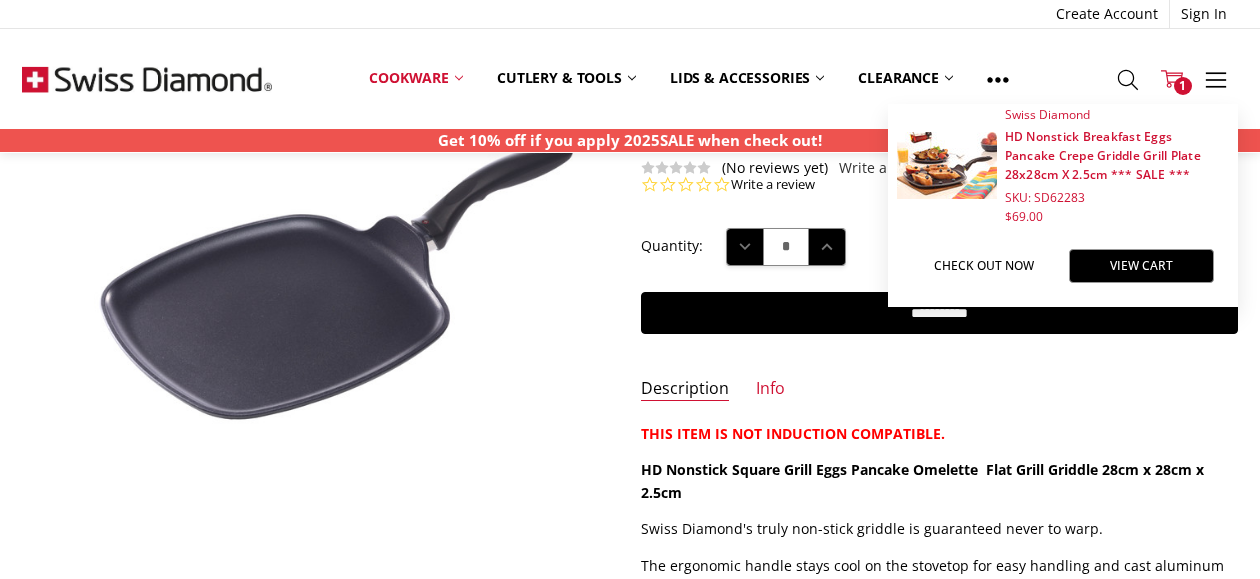scroll, scrollTop: 276, scrollLeft: 0, axis: vertical 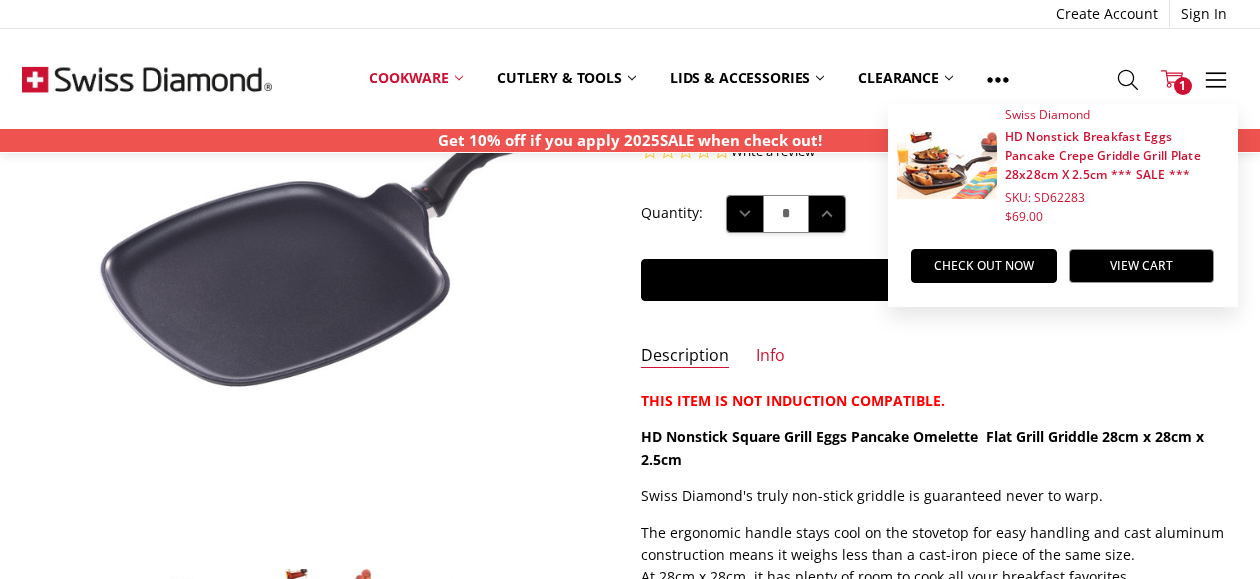 click 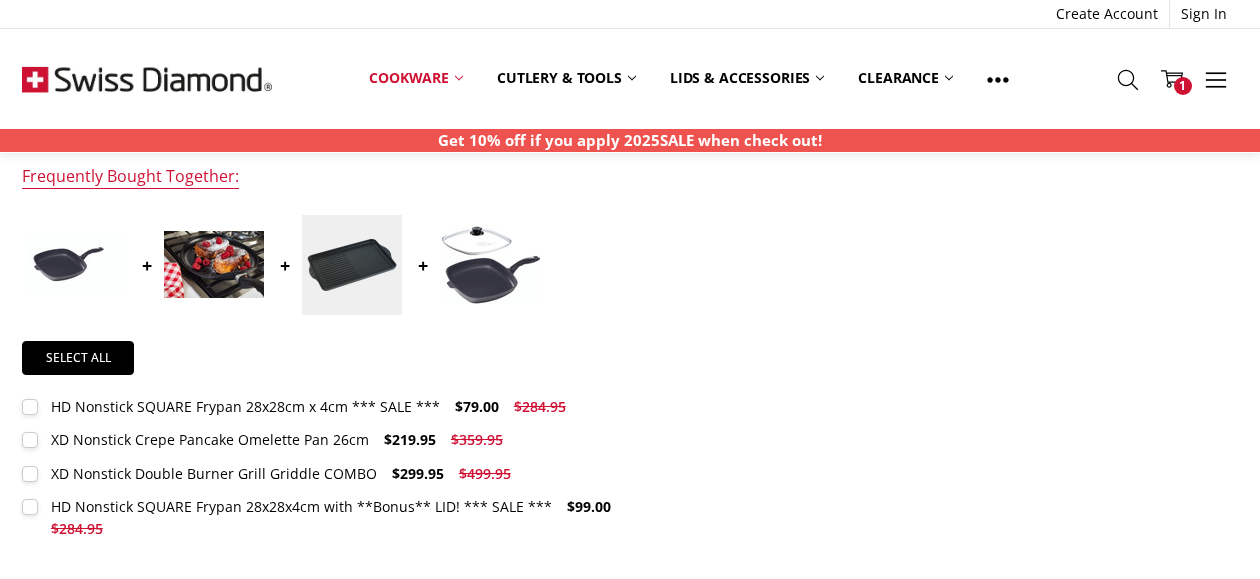 scroll, scrollTop: 809, scrollLeft: 0, axis: vertical 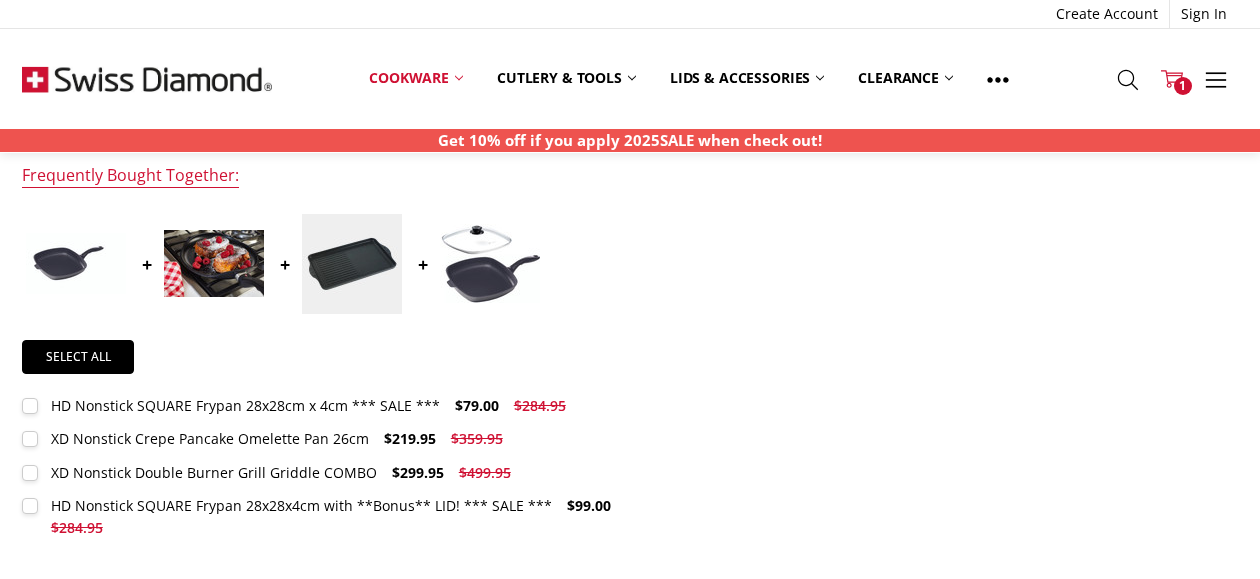 click on "1" at bounding box center (1183, 86) 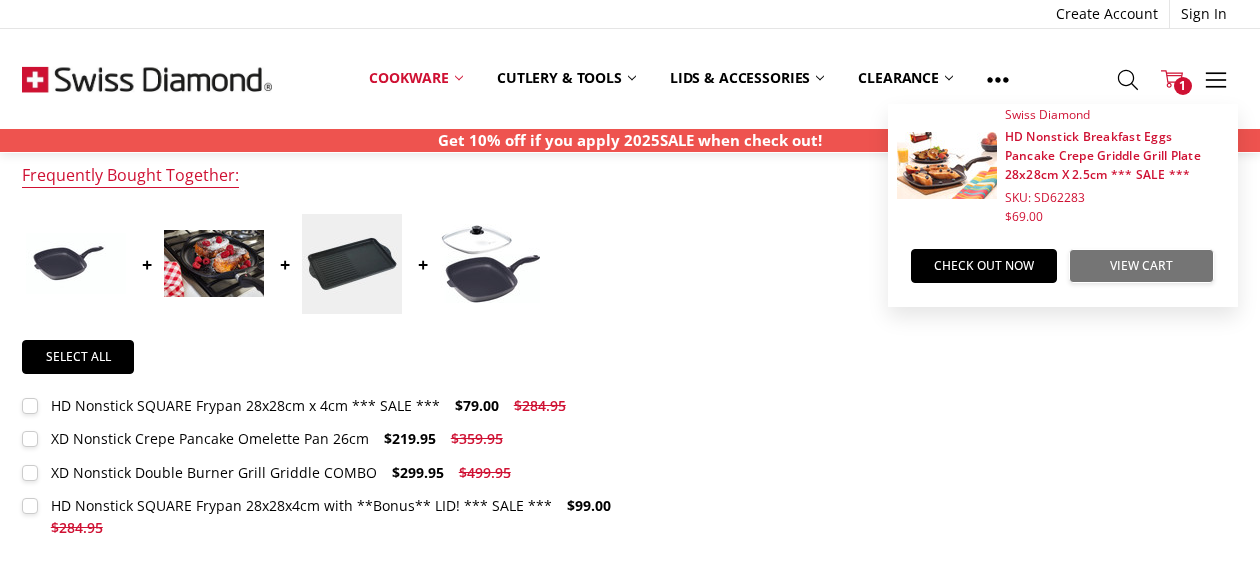 click on "View Cart" at bounding box center [1142, 266] 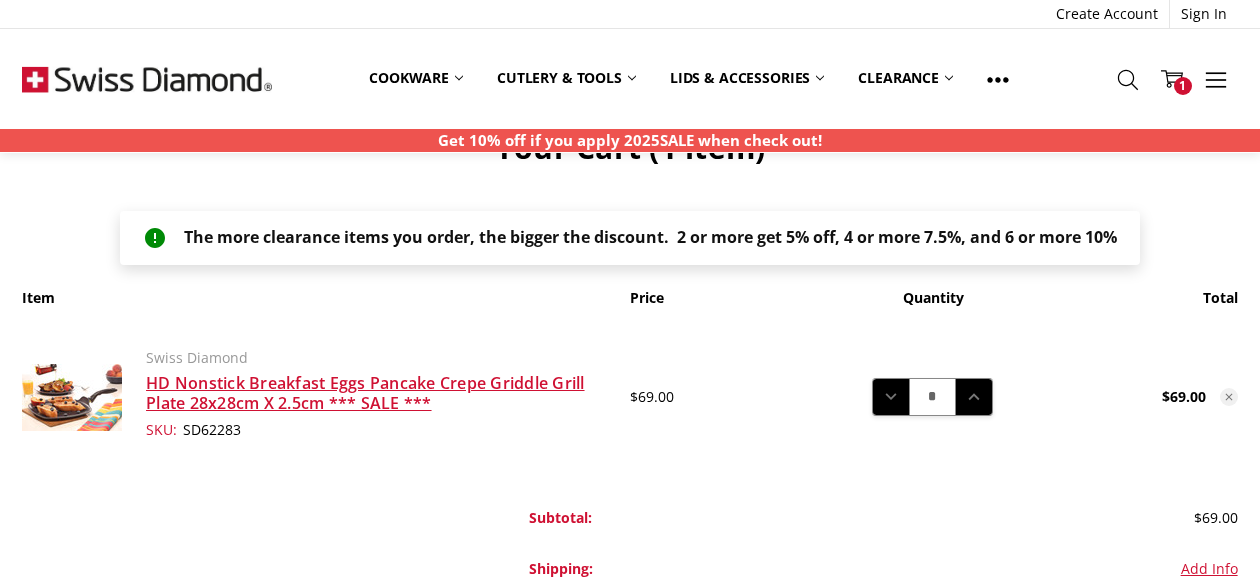 scroll, scrollTop: 166, scrollLeft: 0, axis: vertical 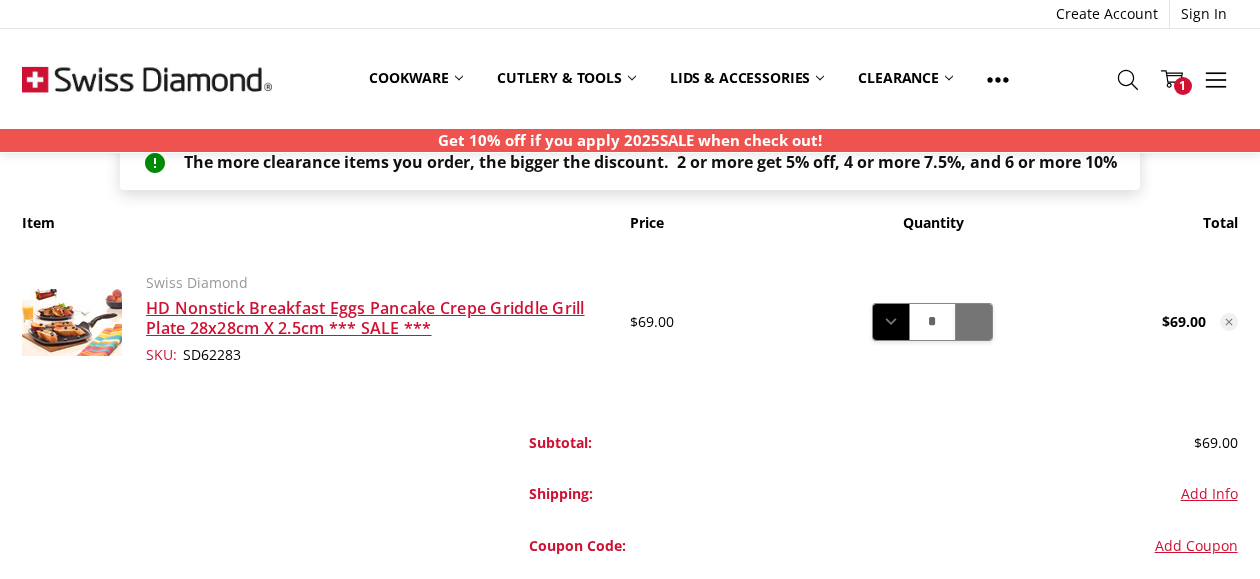 click 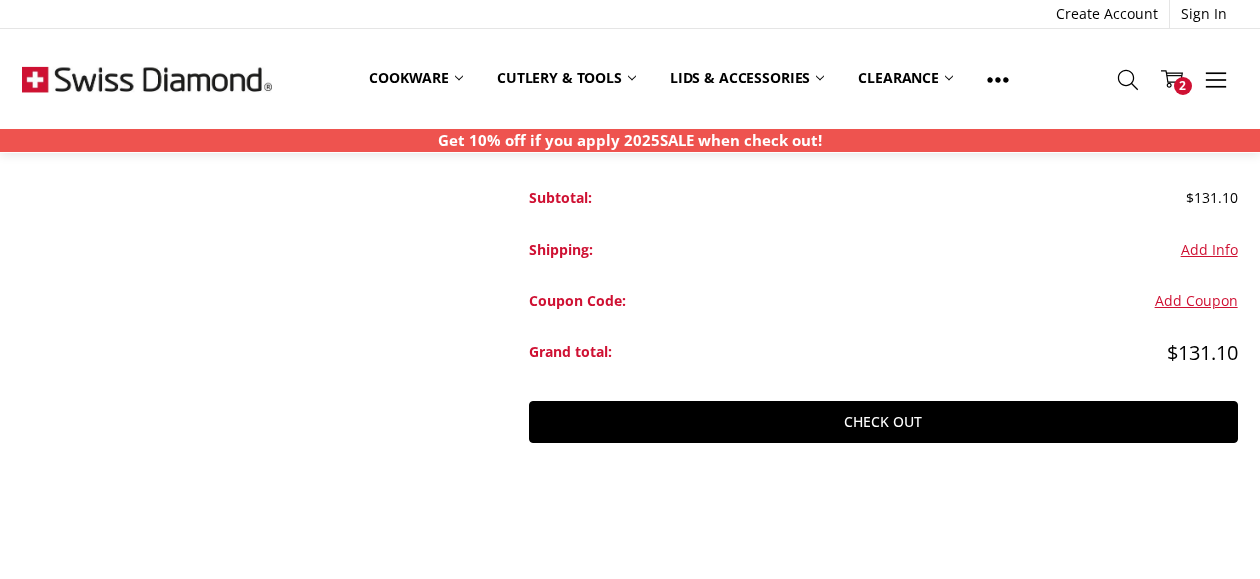 scroll, scrollTop: 333, scrollLeft: 0, axis: vertical 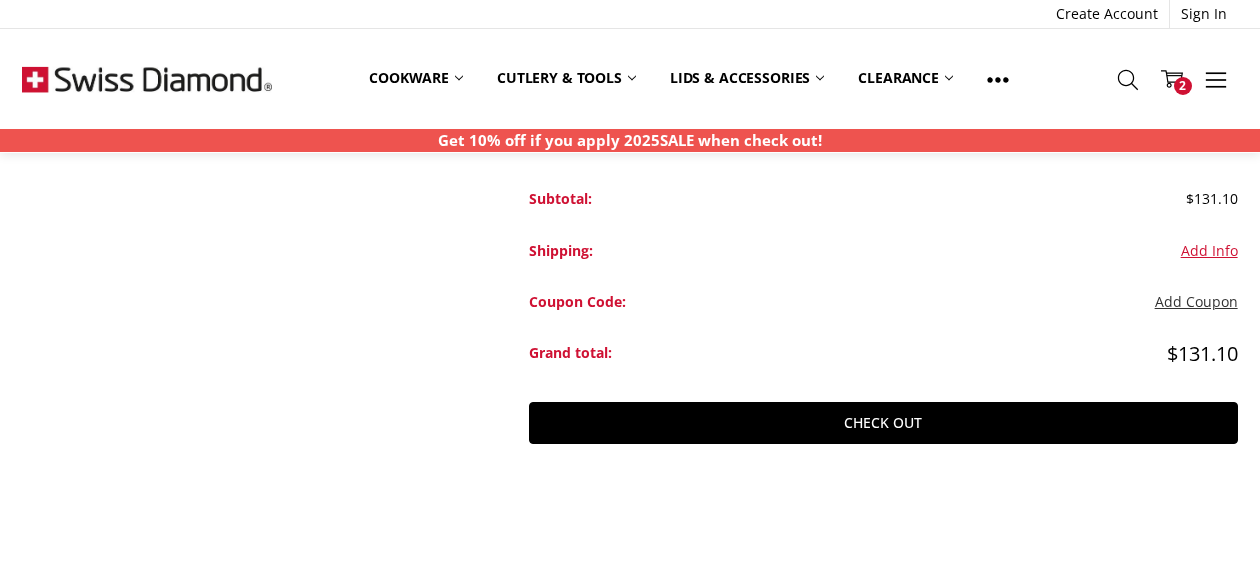 click on "Add Coupon" at bounding box center (1196, 302) 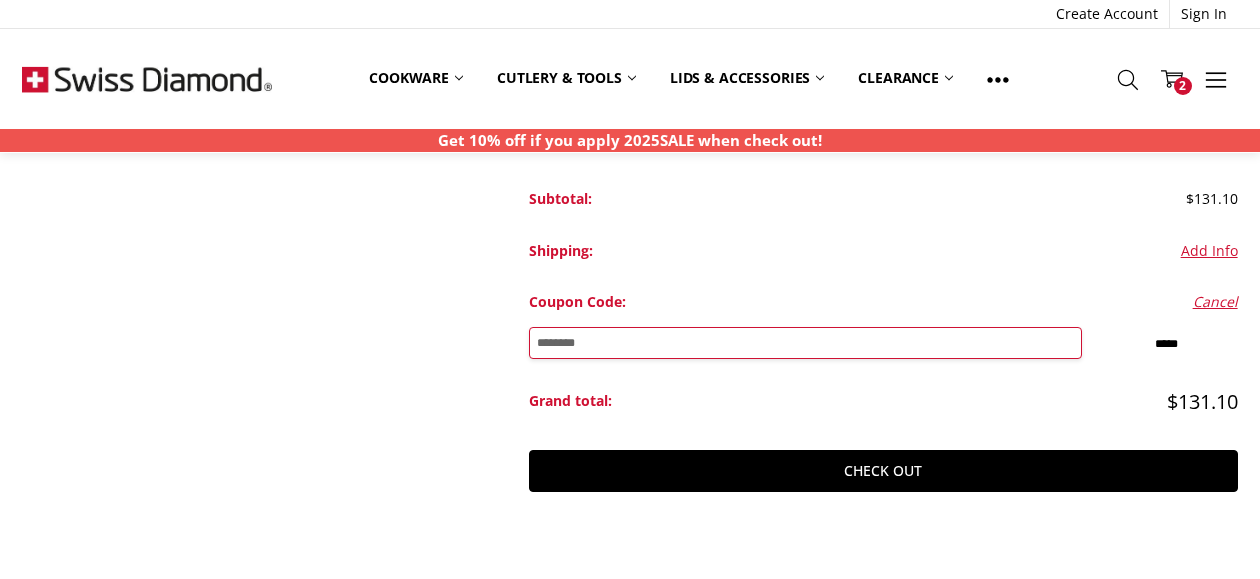 type on "********" 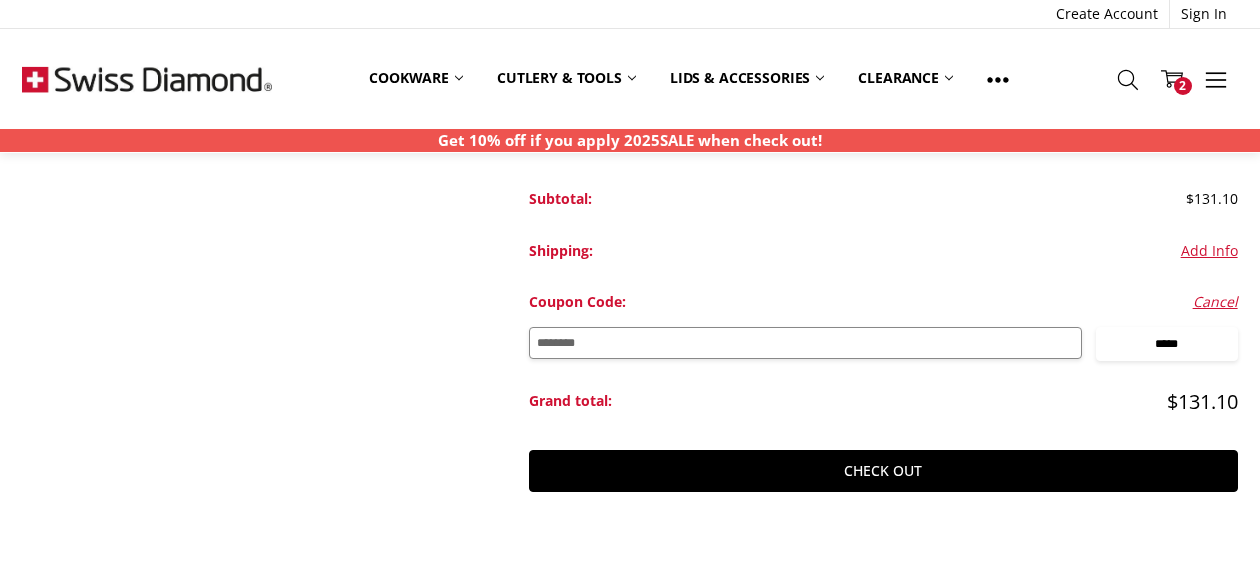 click on "*****" at bounding box center [1167, 344] 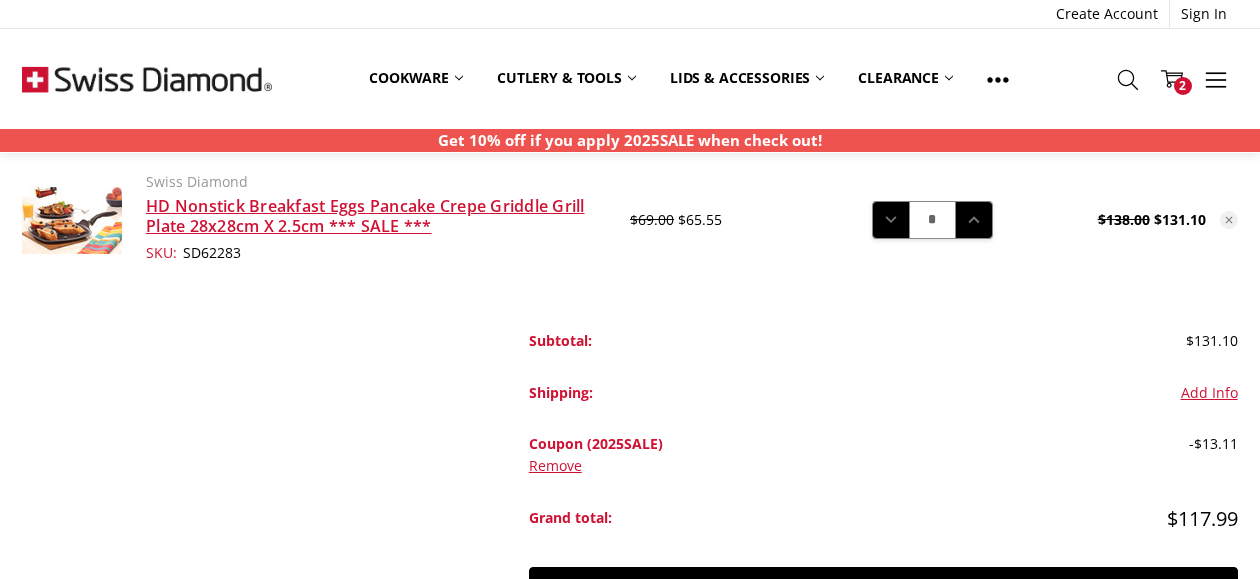 scroll, scrollTop: 166, scrollLeft: 0, axis: vertical 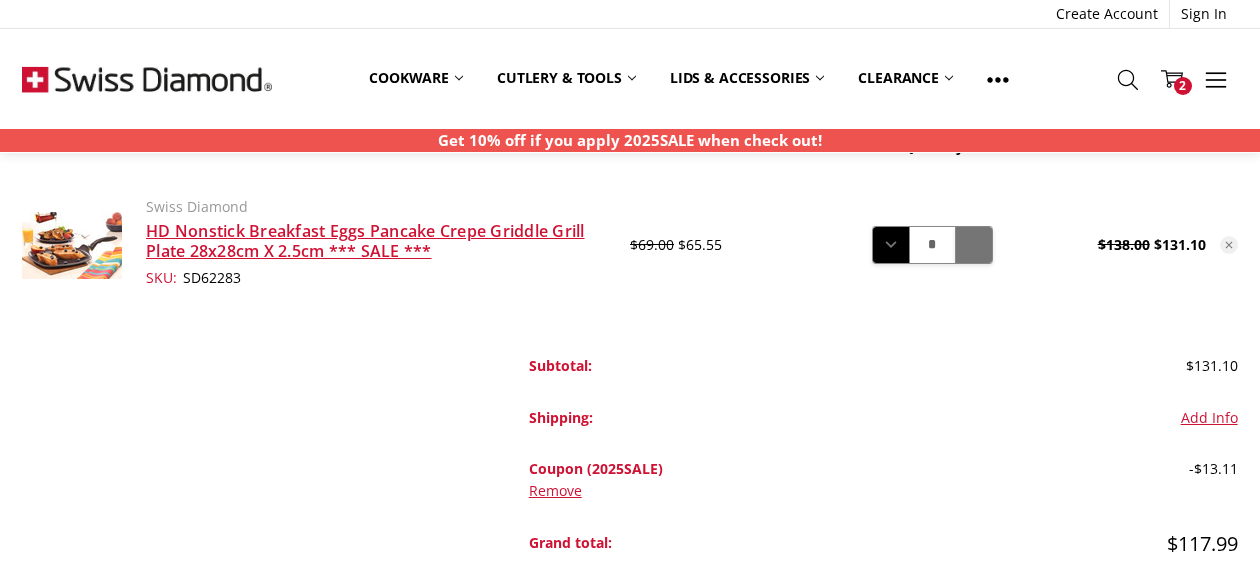 click 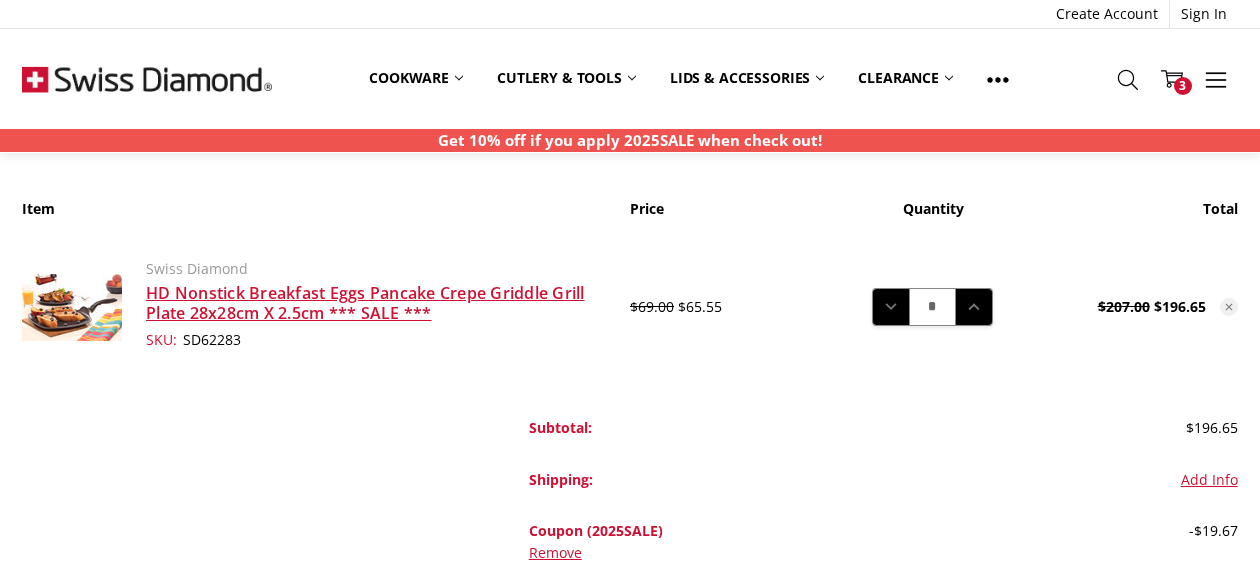 scroll, scrollTop: 0, scrollLeft: 0, axis: both 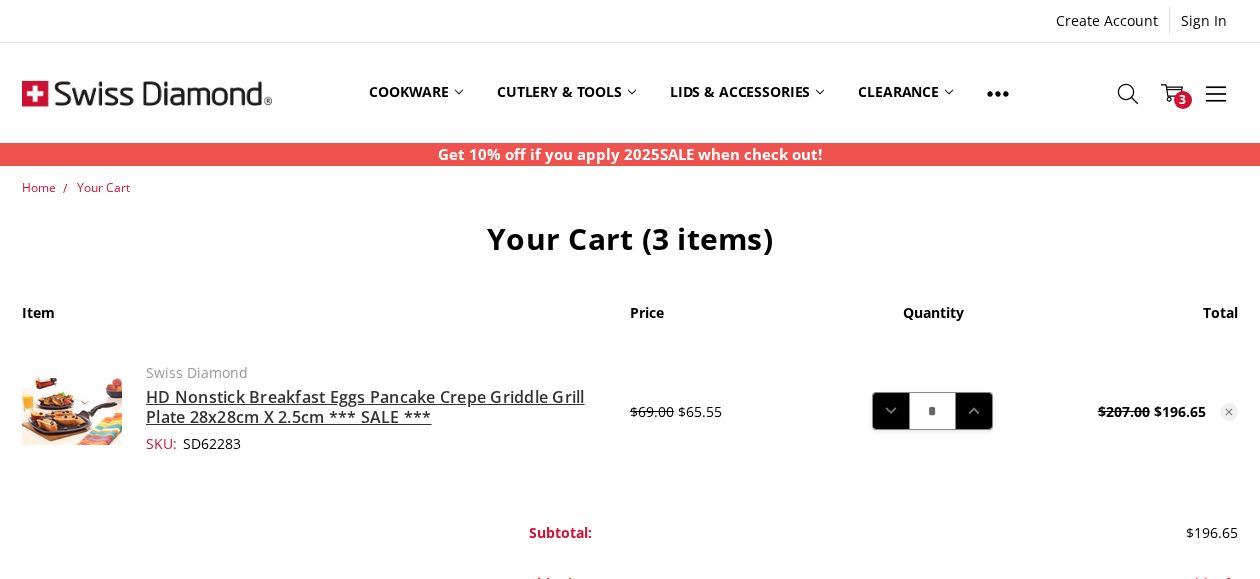 click on "HD Nonstick Breakfast Eggs Pancake  Crepe Griddle Grill Plate 28x28cm X 2.5cm   *** SALE ***" at bounding box center (365, 407) 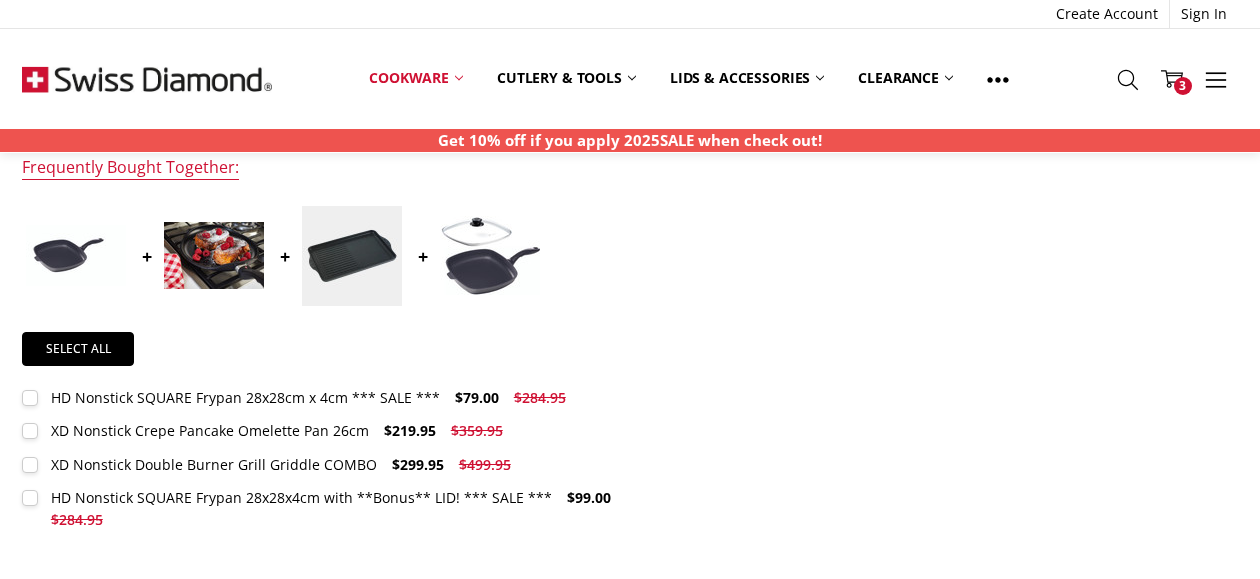 scroll, scrollTop: 818, scrollLeft: 0, axis: vertical 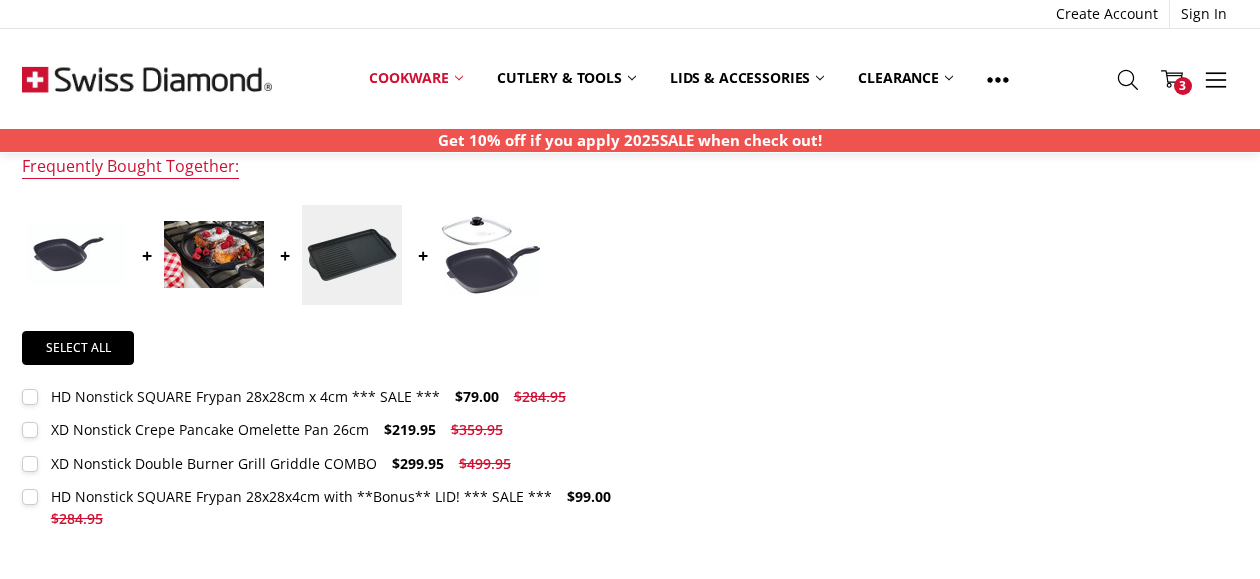 click on "HD Nonstick SQUARE Frypan 28x28cm x 4cm  *** SALE ***
$79.00
$284.95
MSRP:
You save" at bounding box center [299, 397] 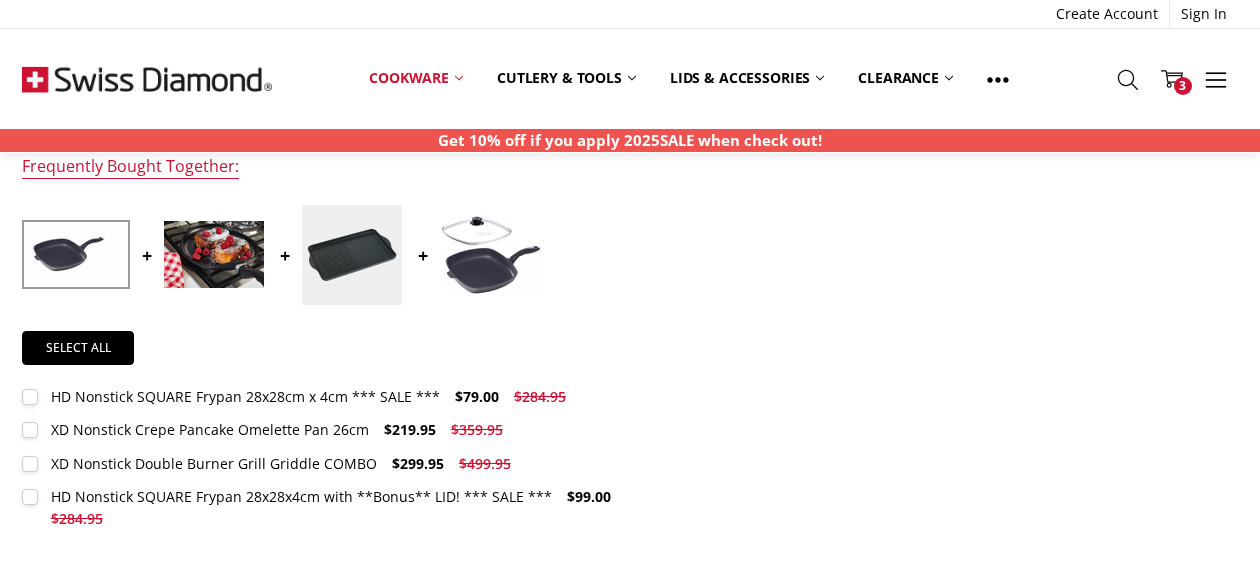 click at bounding box center (76, 254) 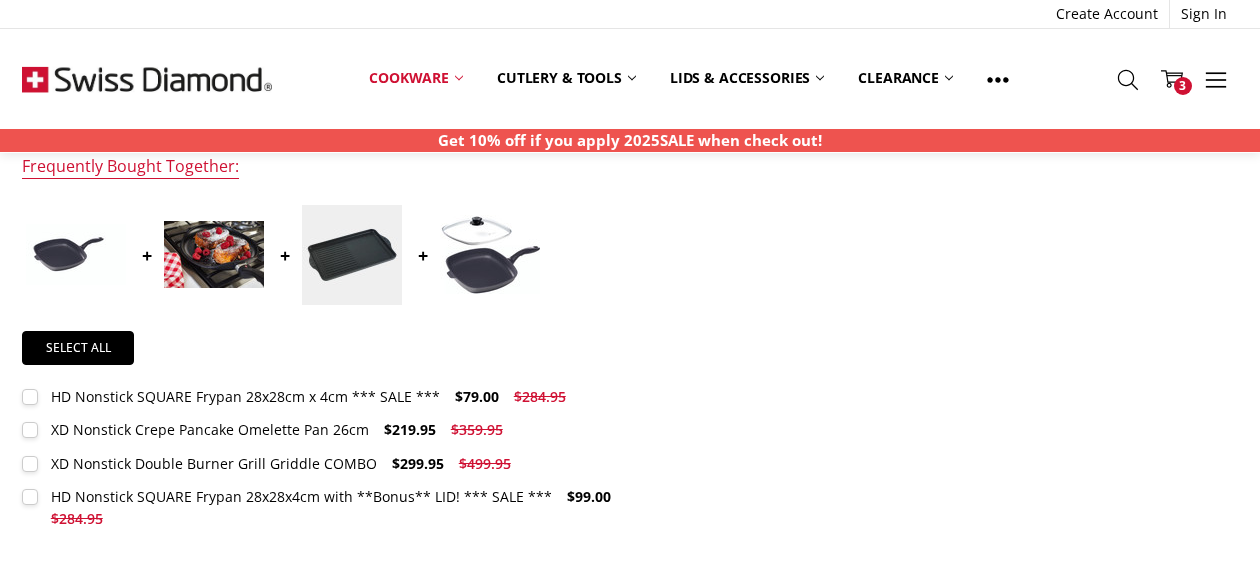 click at bounding box center [76, 254] 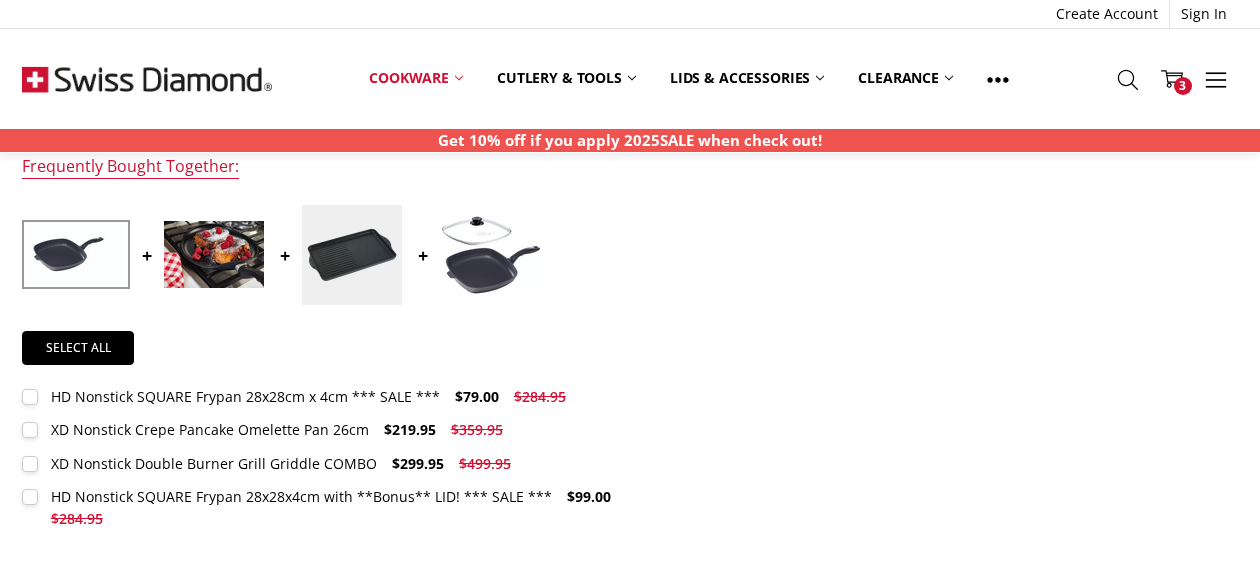 click at bounding box center (76, 254) 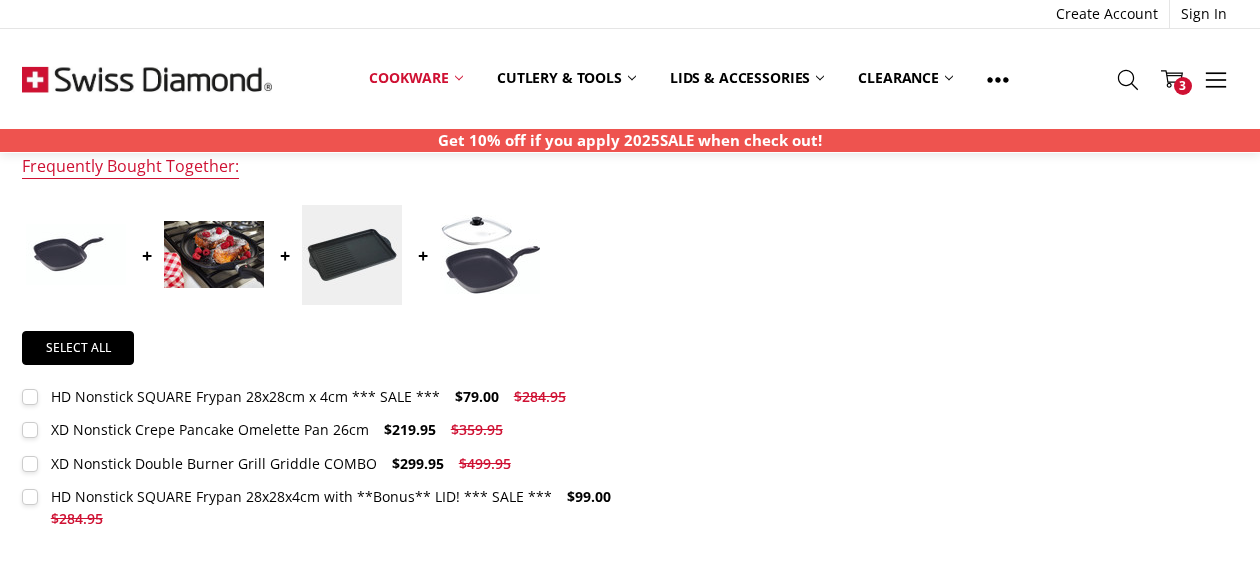 click at bounding box center [76, 254] 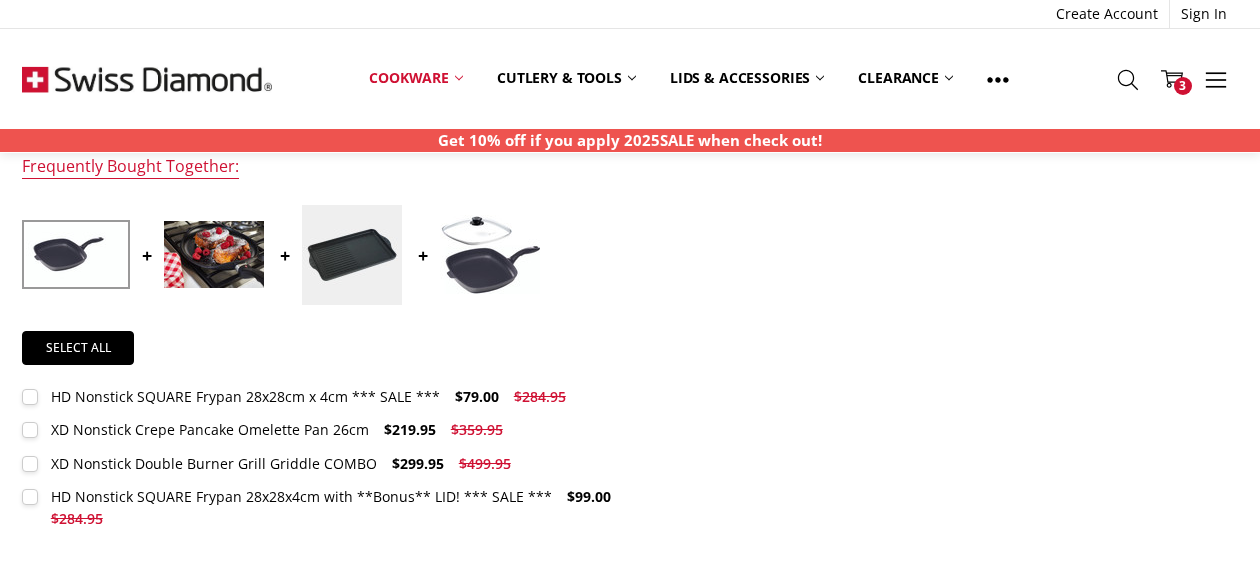 click at bounding box center [76, 254] 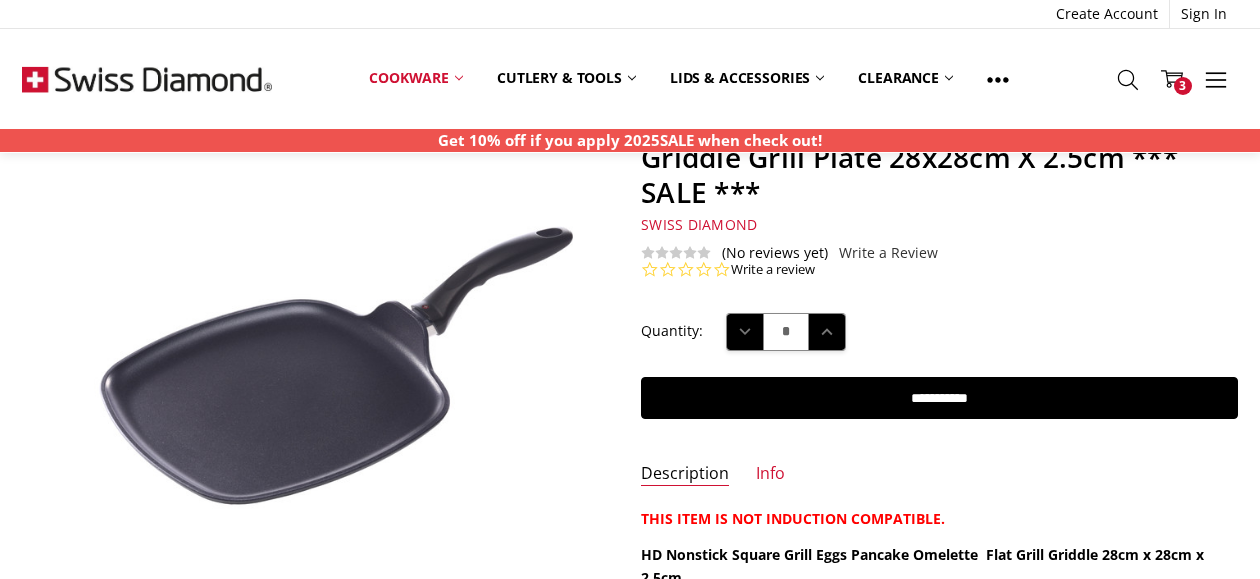 scroll, scrollTop: 0, scrollLeft: 0, axis: both 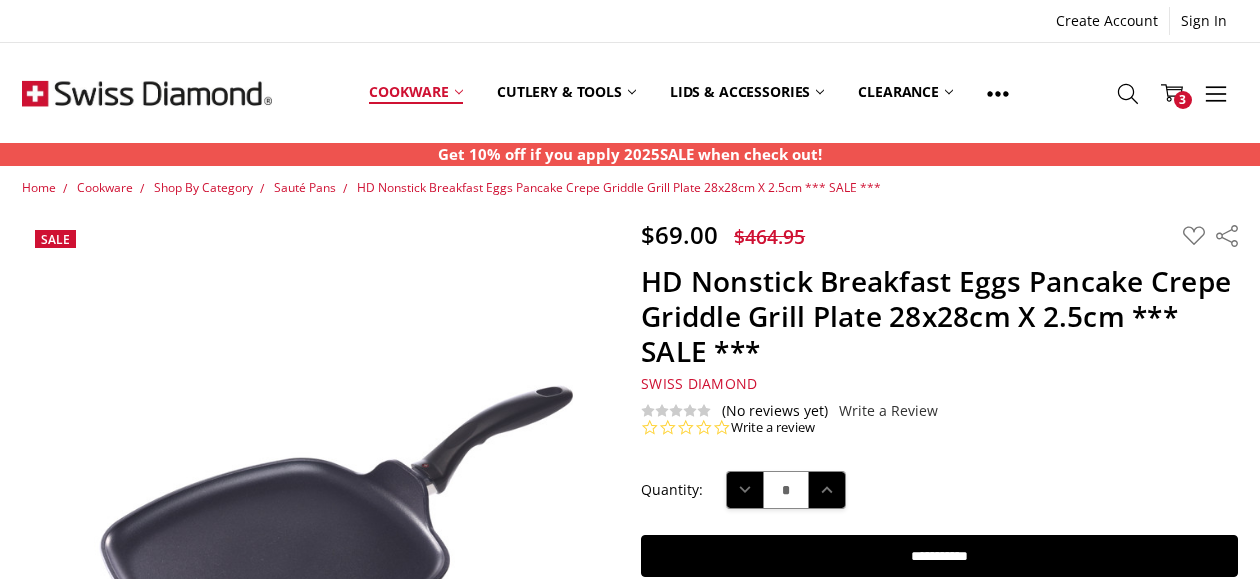 click on "Cookware" at bounding box center (416, 92) 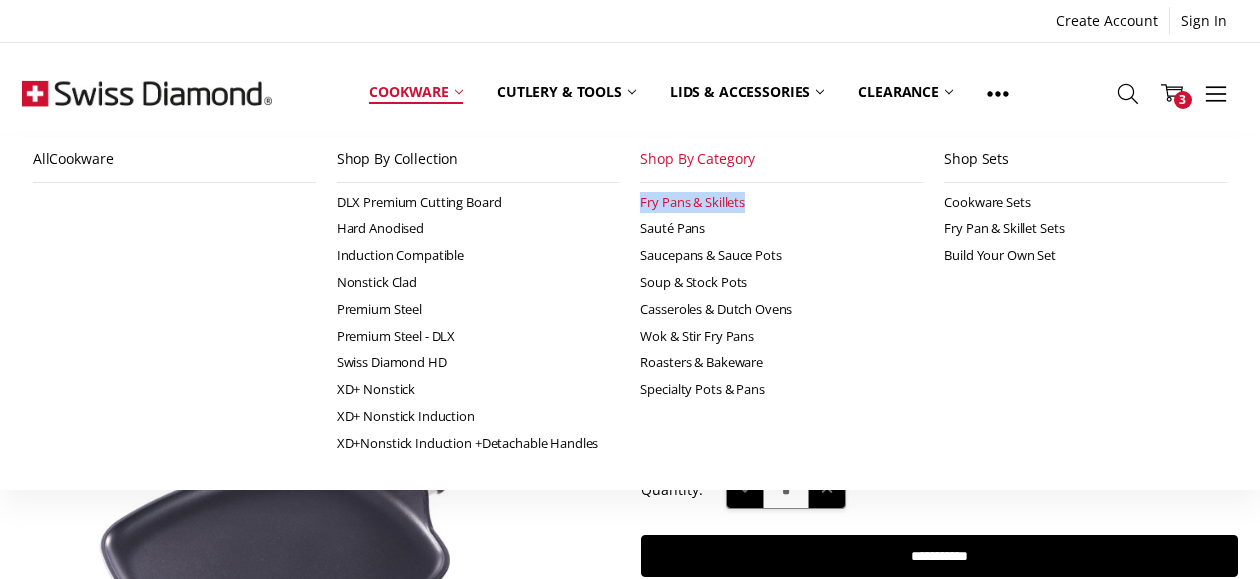 click on "Fry Pans & Skillets" at bounding box center (781, 202) 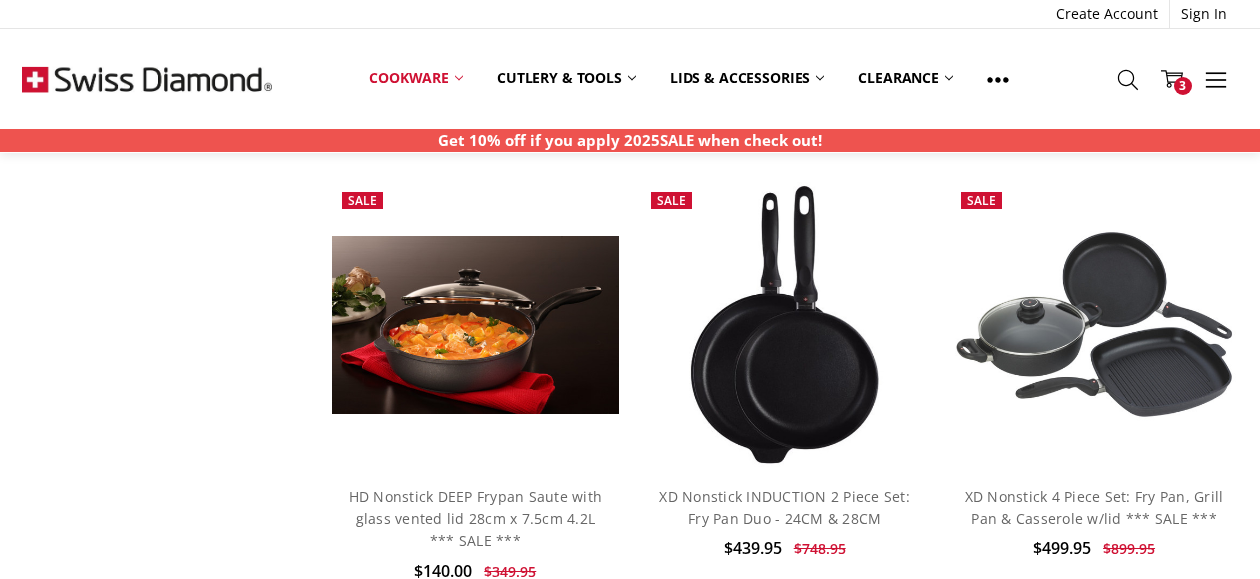 scroll, scrollTop: 2250, scrollLeft: 0, axis: vertical 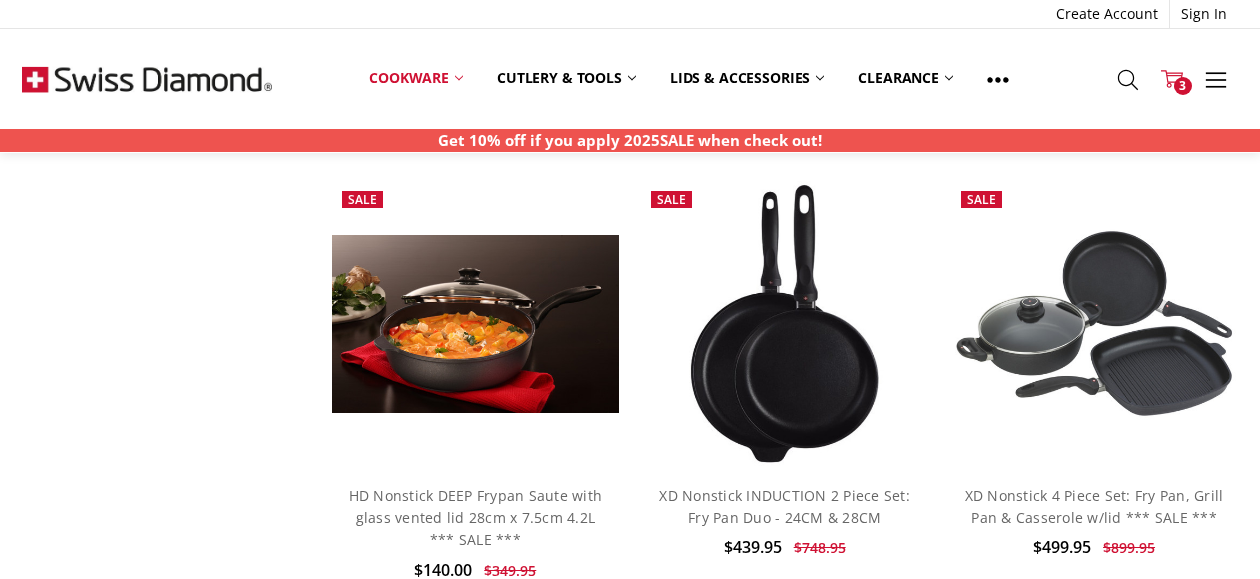 click on "Cart
3" at bounding box center (1172, 79) 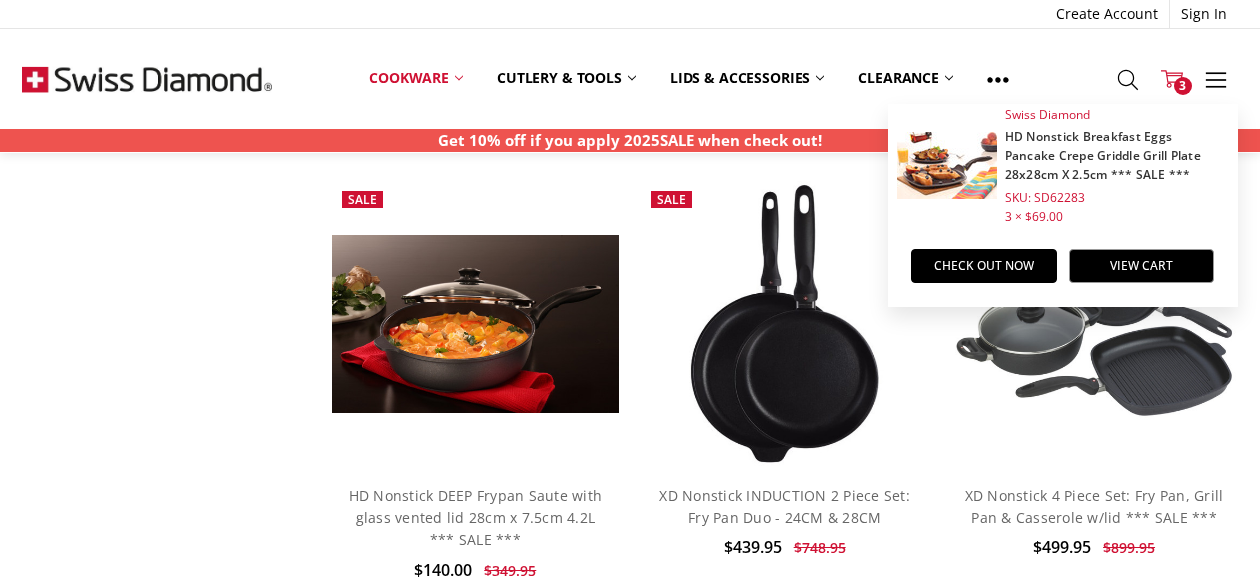 click on "HD Nonstick Breakfast Eggs Pancake  Crepe Griddle Grill Plate 28x28cm X 2.5cm   *** SALE ***" at bounding box center (1103, 155) 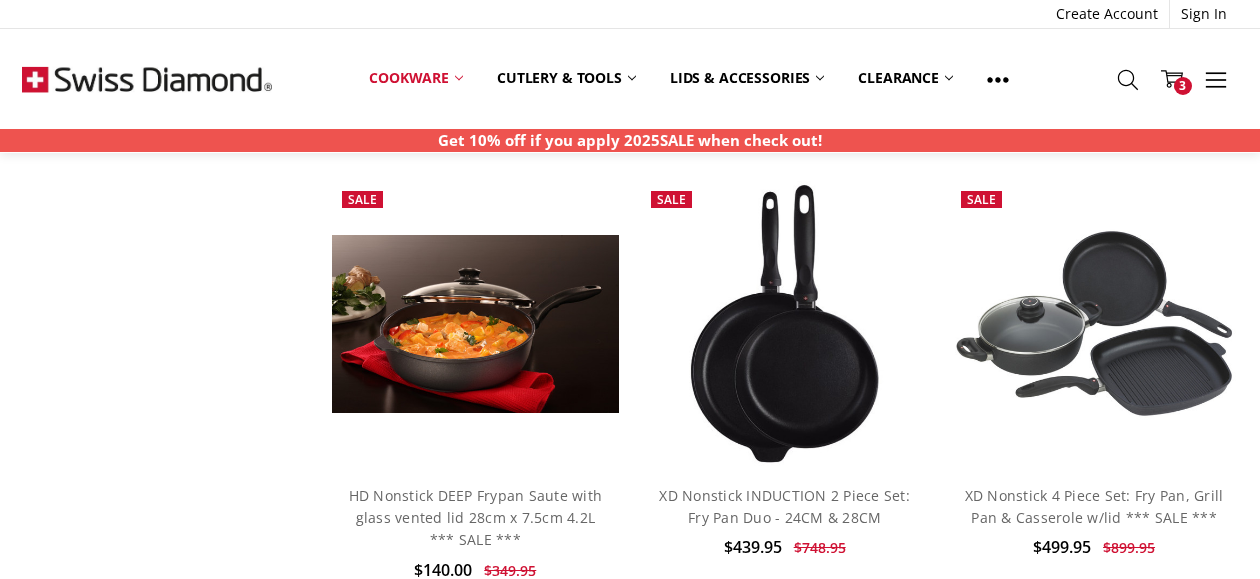 click on "Get 10% off if you apply 2025SALE when check out!" at bounding box center (630, 140) 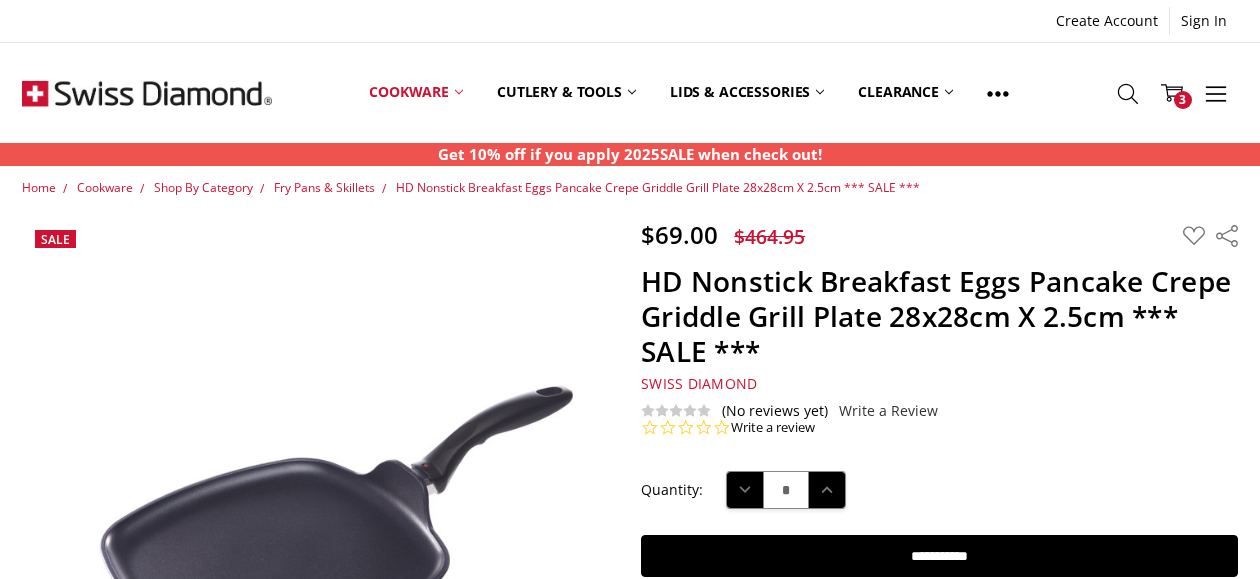 scroll, scrollTop: 9, scrollLeft: 0, axis: vertical 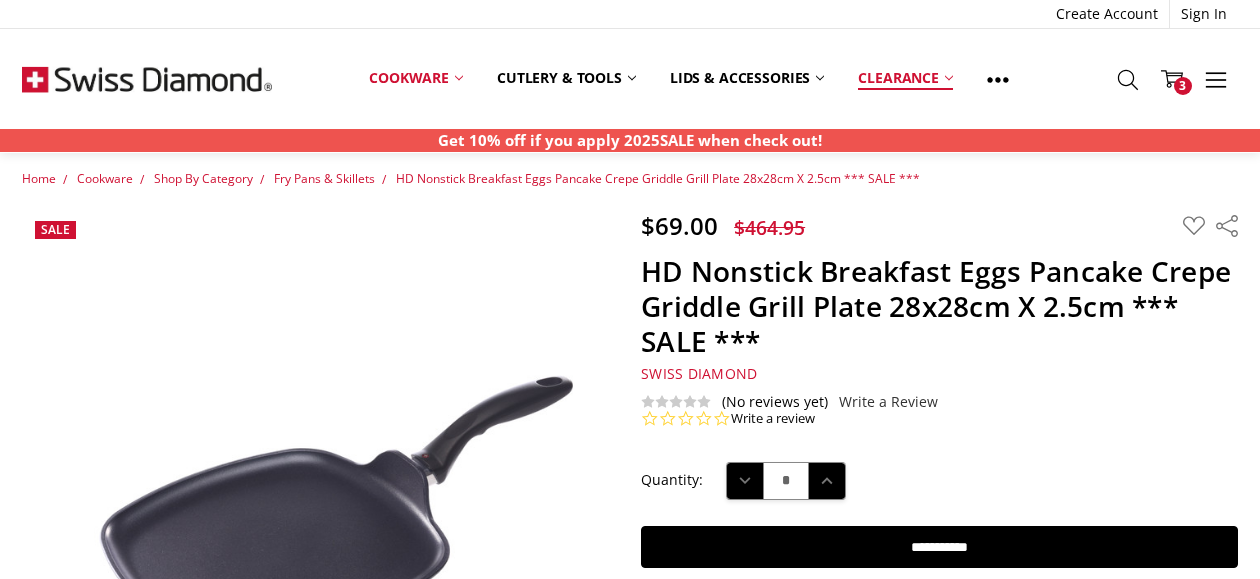 click on "Clearance" at bounding box center [905, 78] 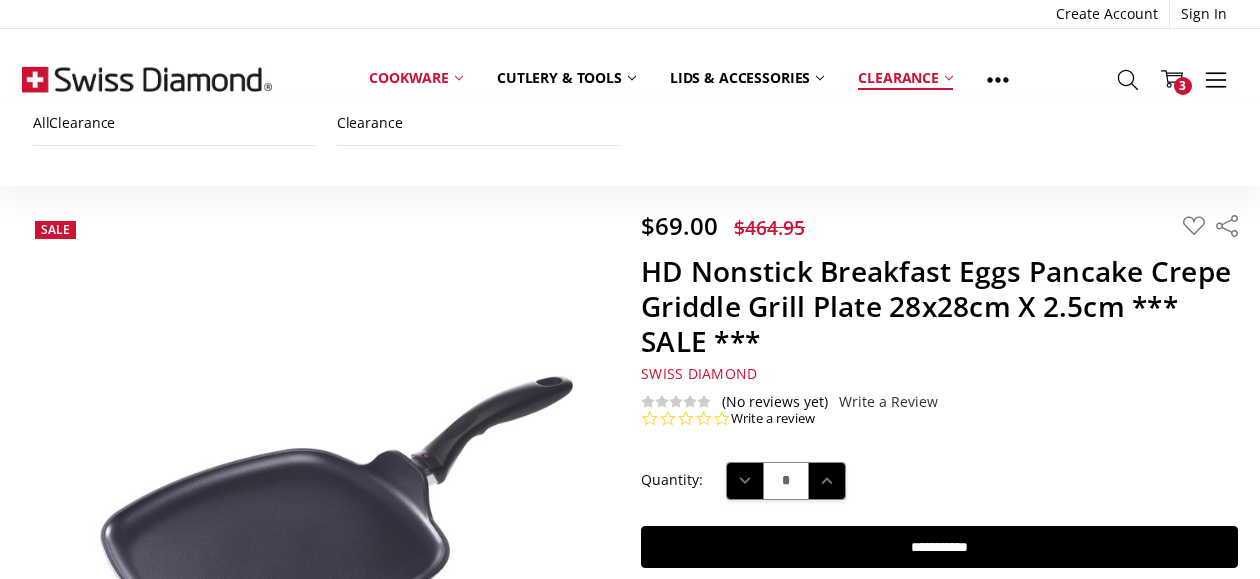 click on "Clearance" at bounding box center [905, 78] 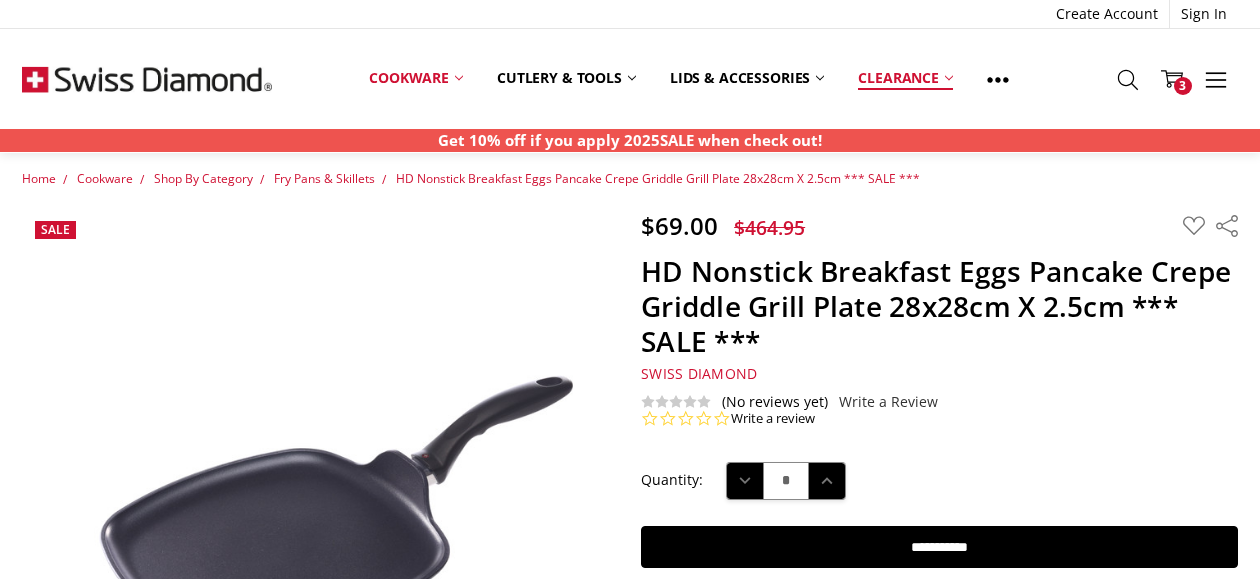 click on "Clearance" at bounding box center [905, 78] 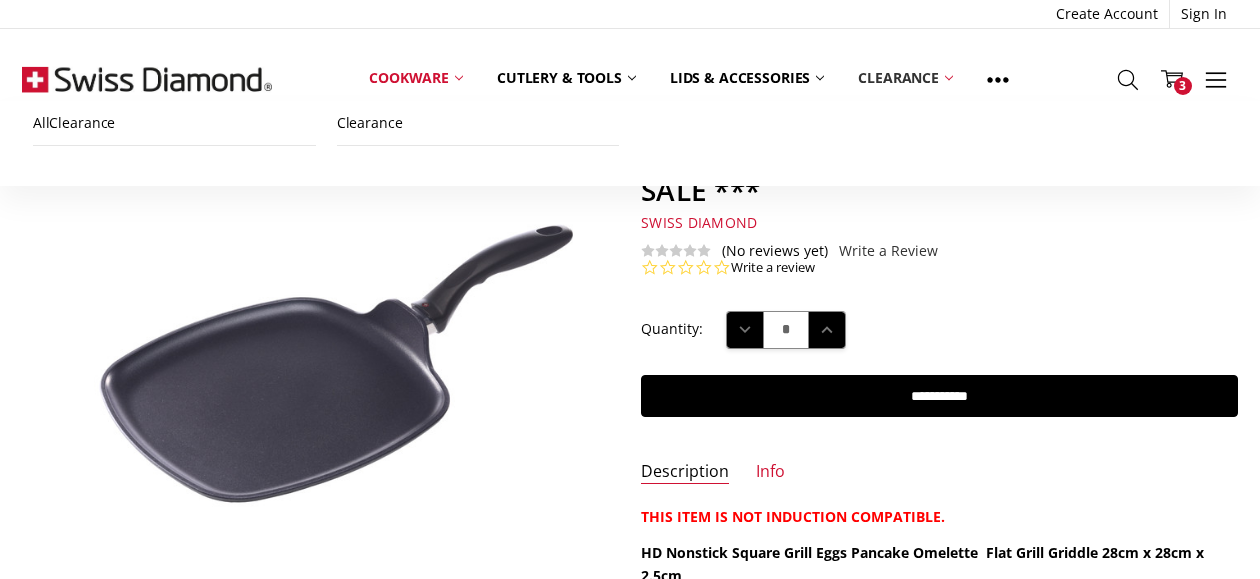 scroll, scrollTop: 161, scrollLeft: 0, axis: vertical 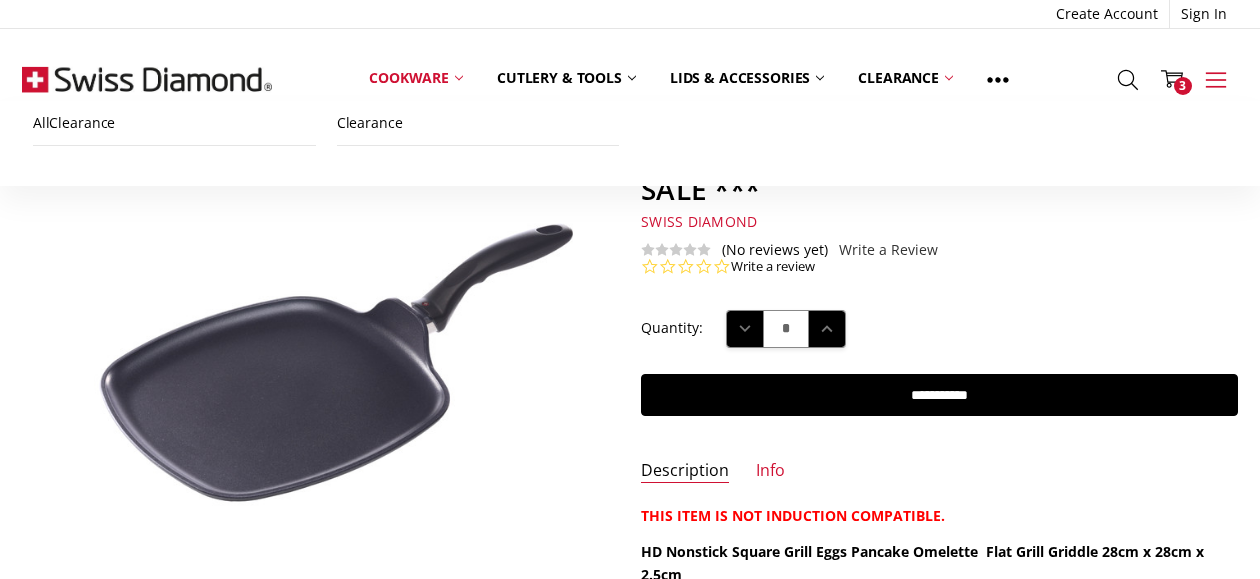 click 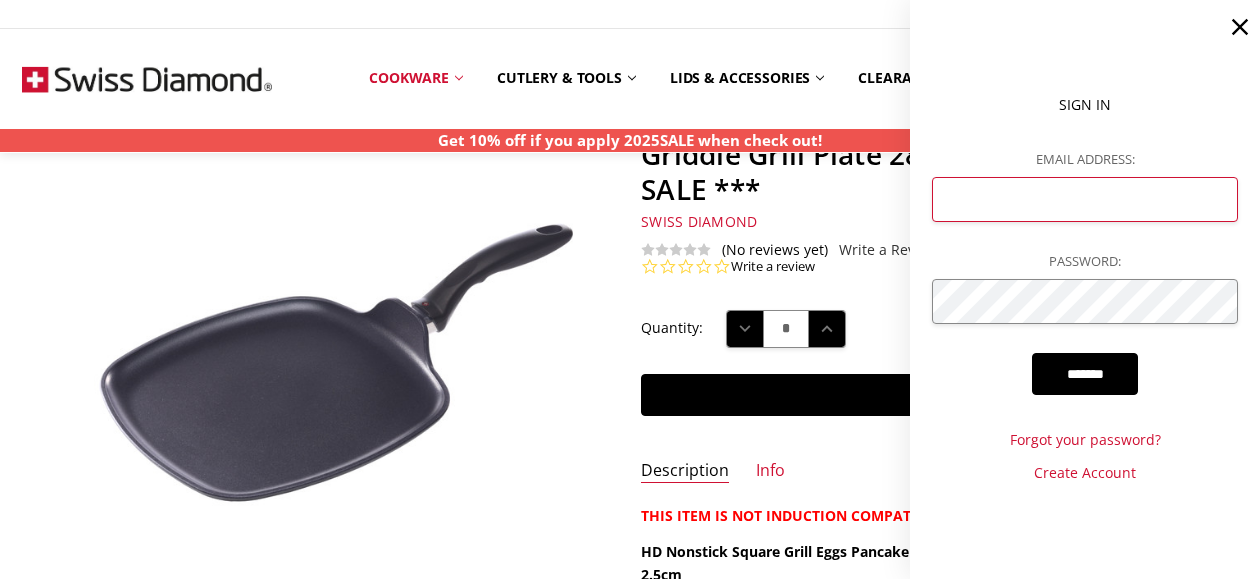 click on "Email Address:" at bounding box center [1084, 199] 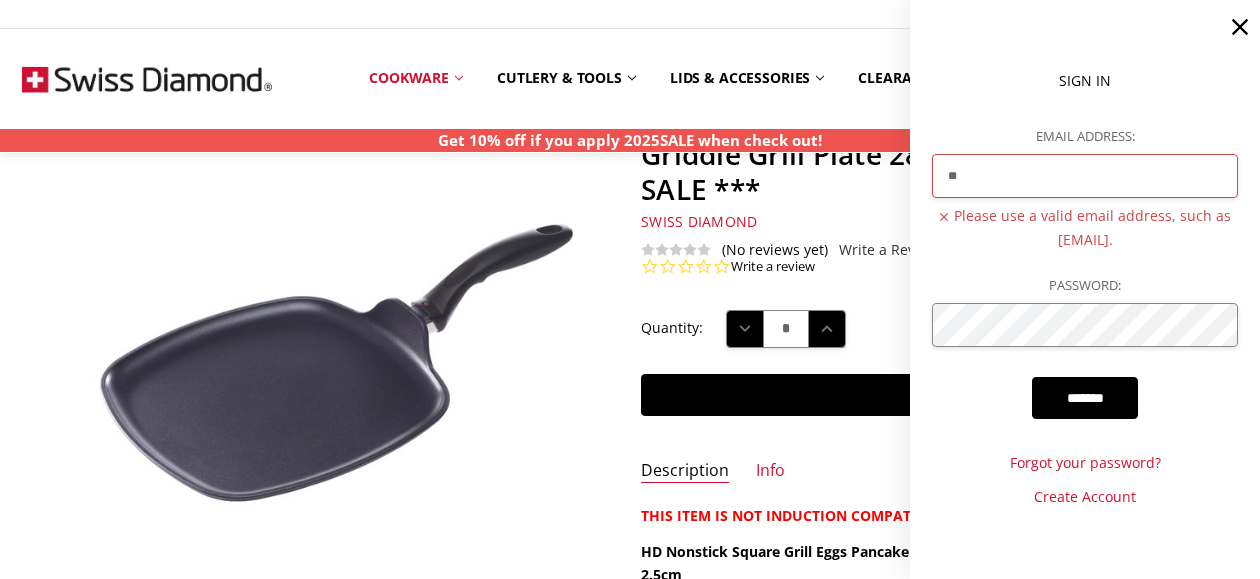 type on "**" 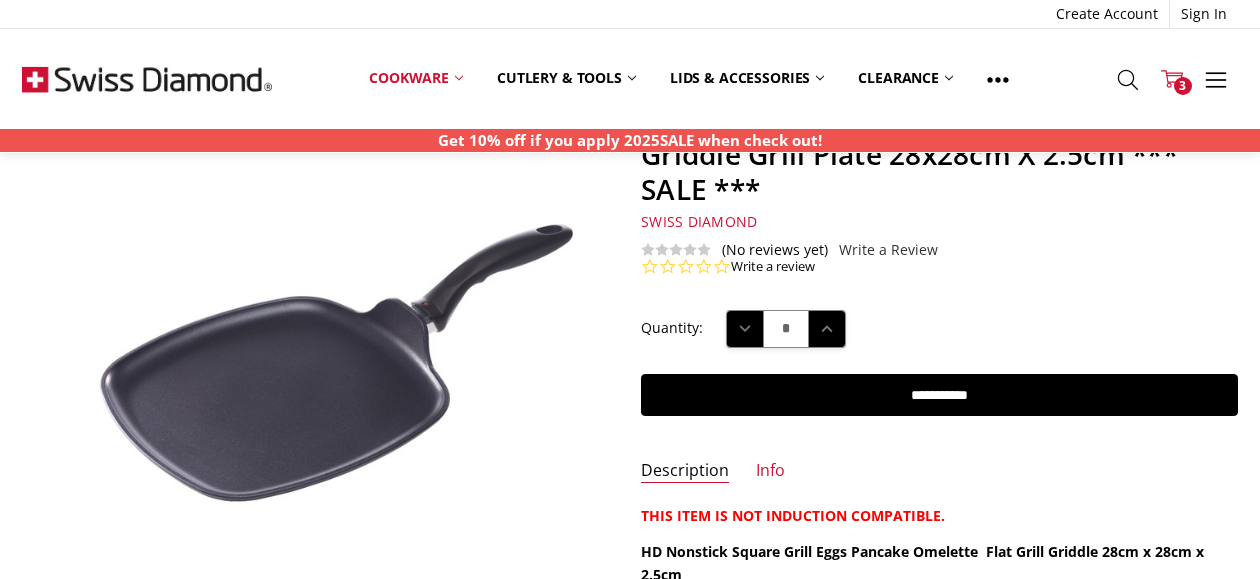 click 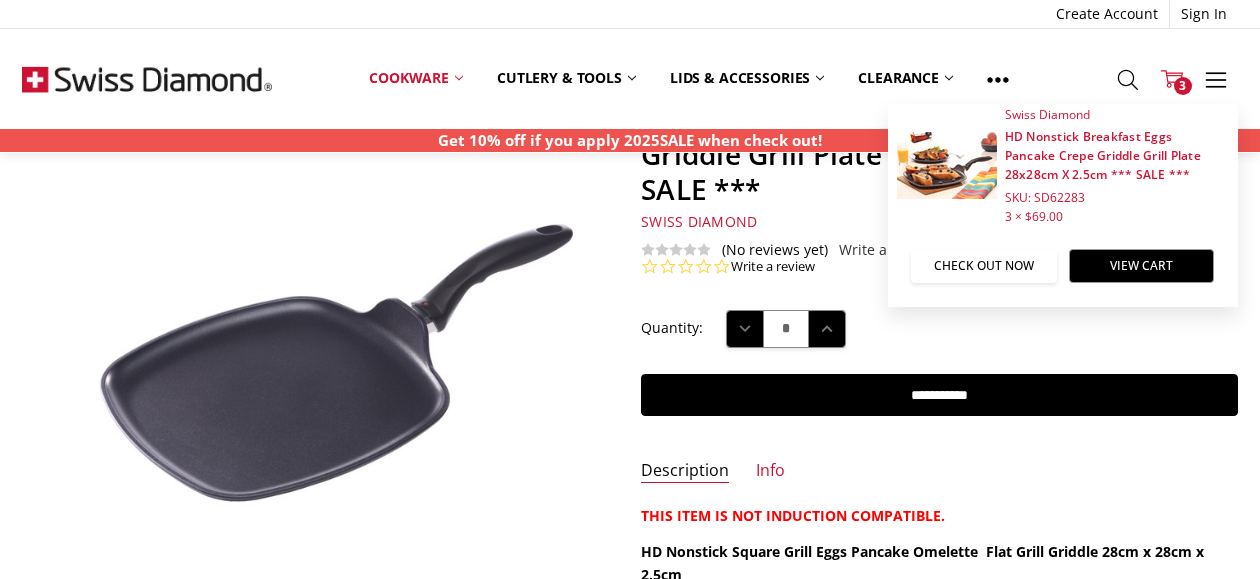 click on "Check out now" at bounding box center (984, 266) 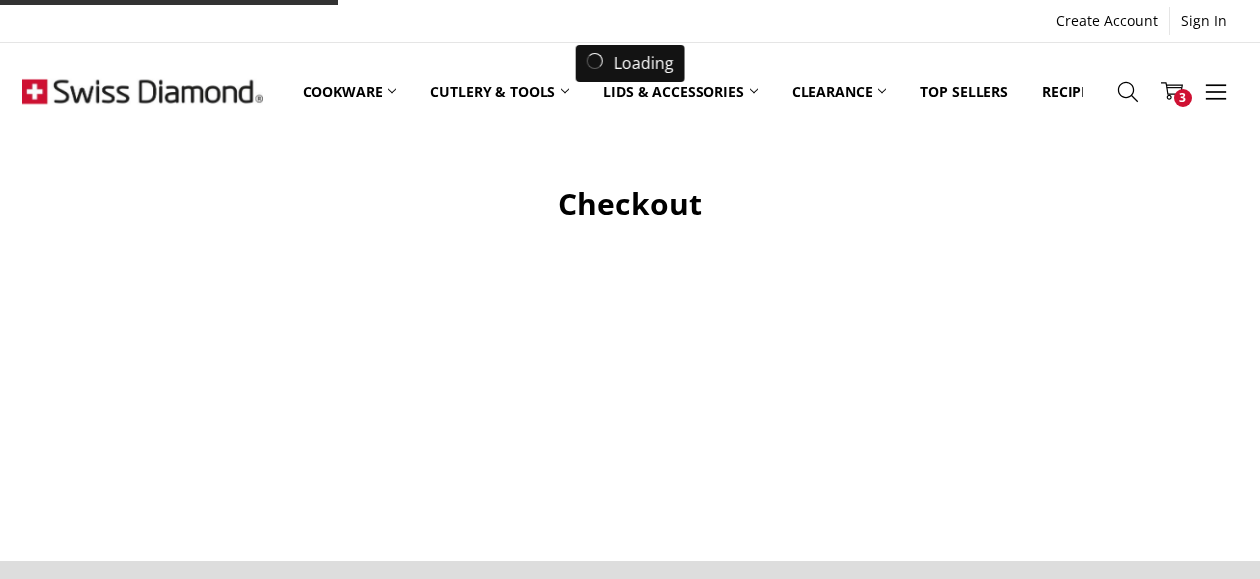 scroll, scrollTop: 0, scrollLeft: 0, axis: both 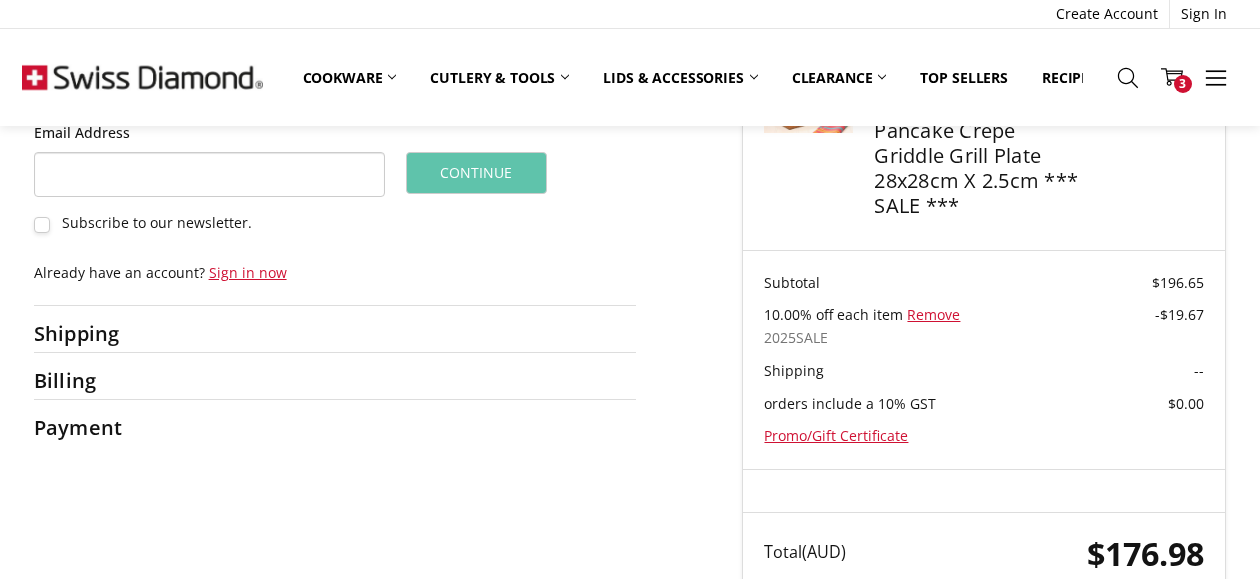 click on "Shipping" at bounding box center [97, 333] 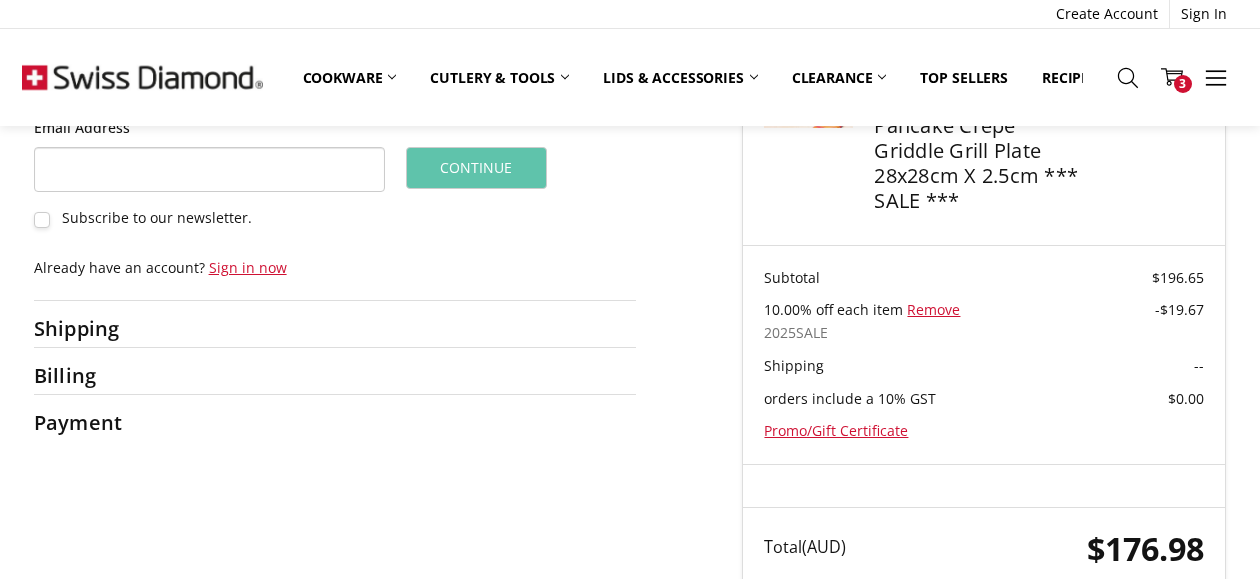 scroll, scrollTop: 209, scrollLeft: 0, axis: vertical 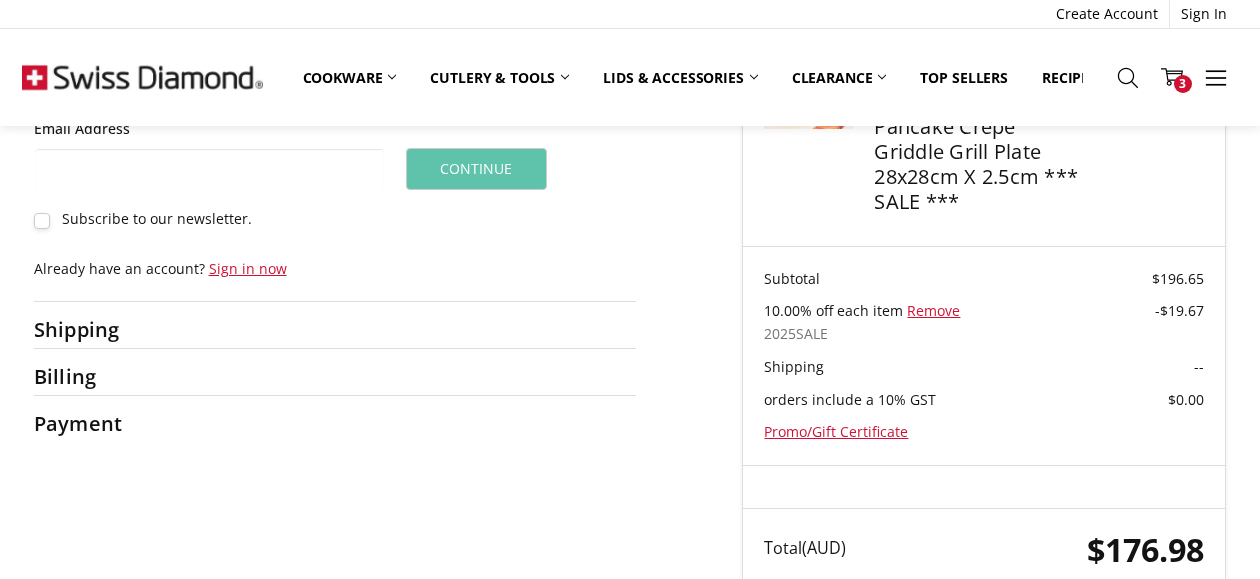 click on "Email Address" at bounding box center [209, 170] 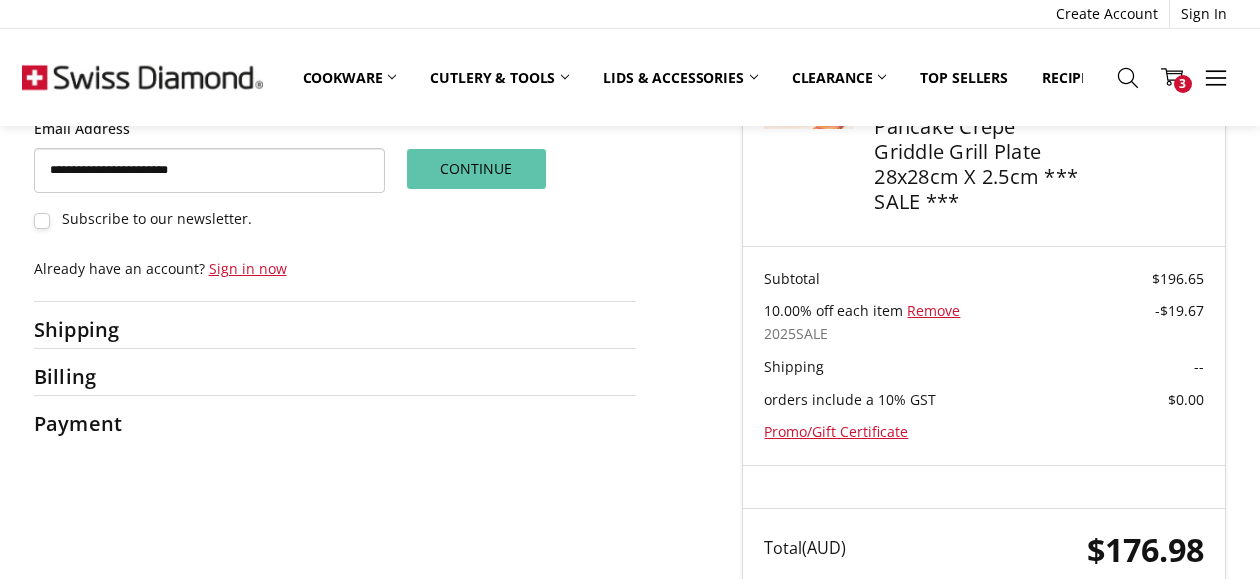 click on "Continue" at bounding box center (476, 169) 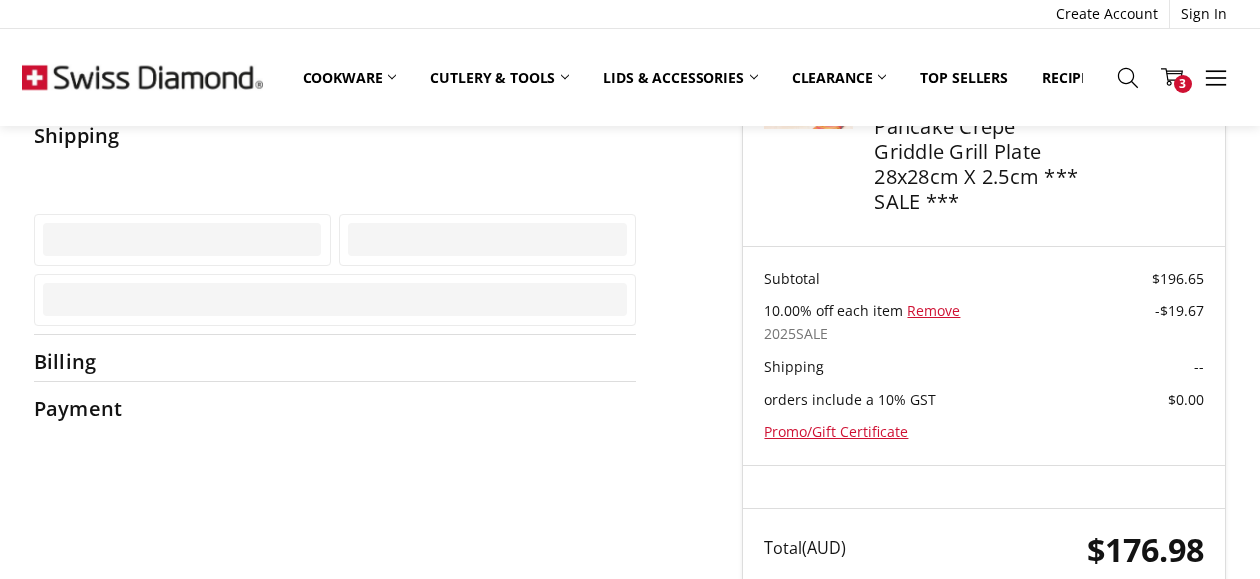 scroll, scrollTop: 201, scrollLeft: 0, axis: vertical 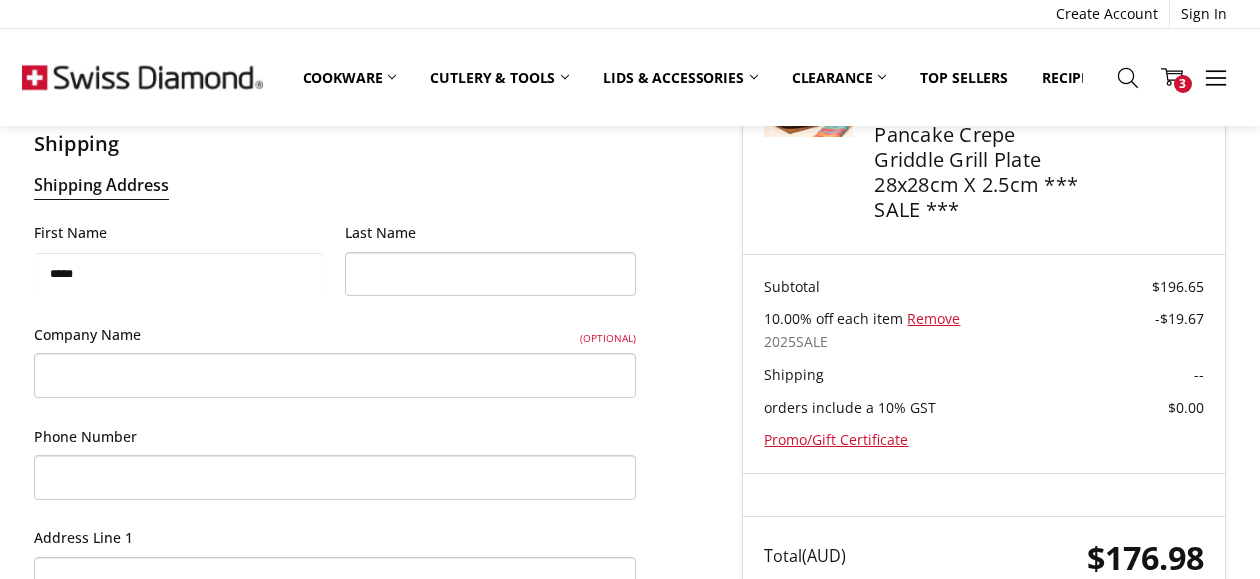 type on "*****" 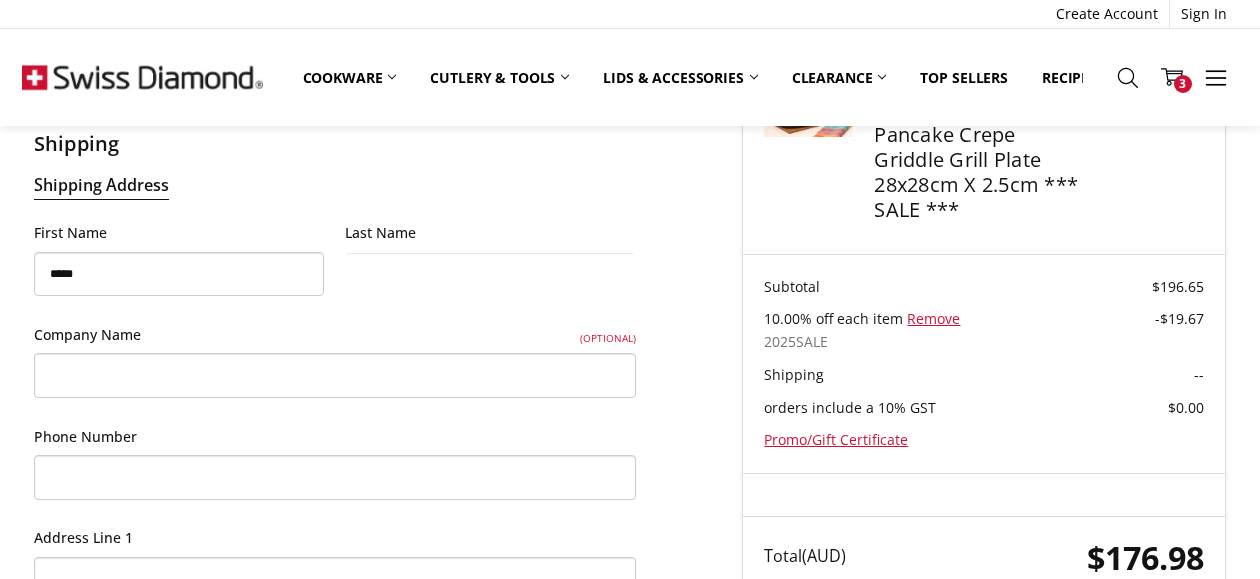 type on "*******" 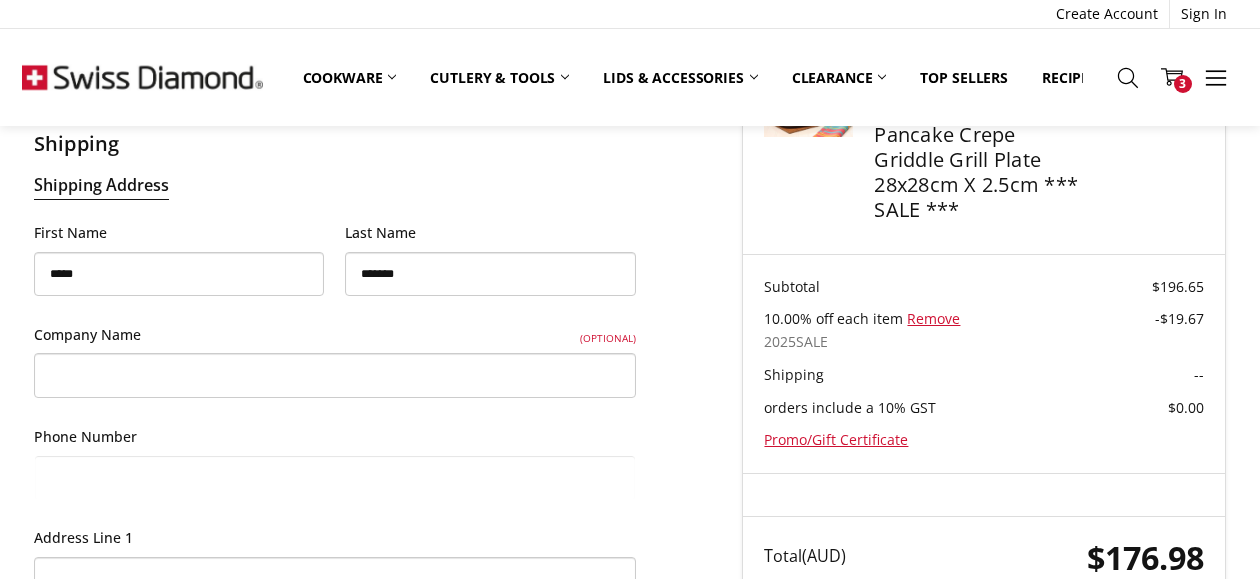 type on "**********" 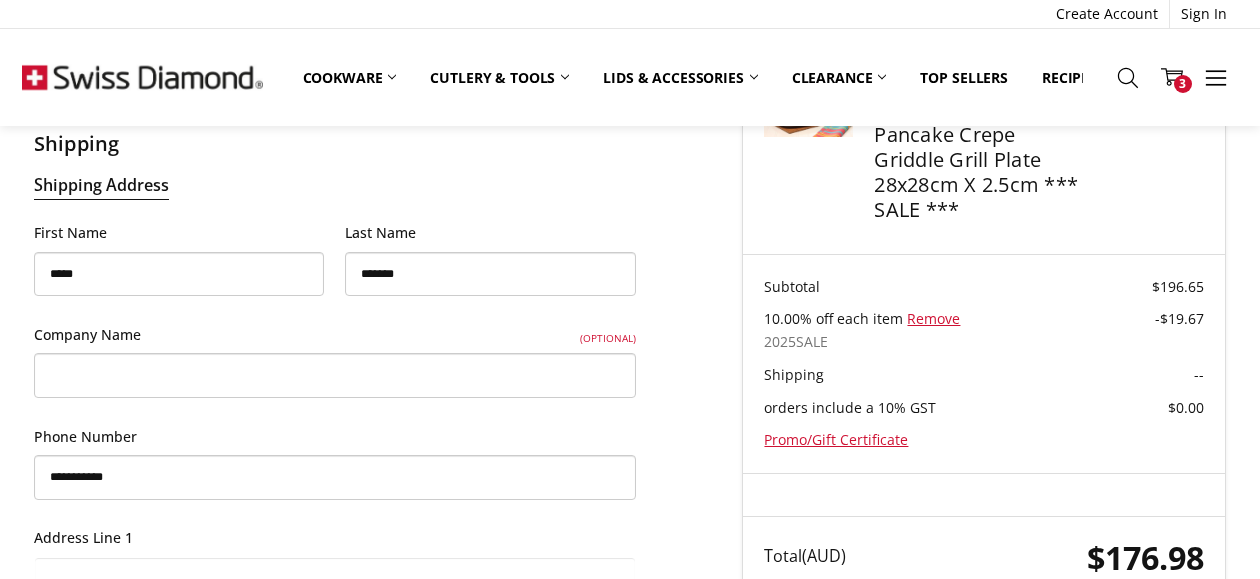 type on "**********" 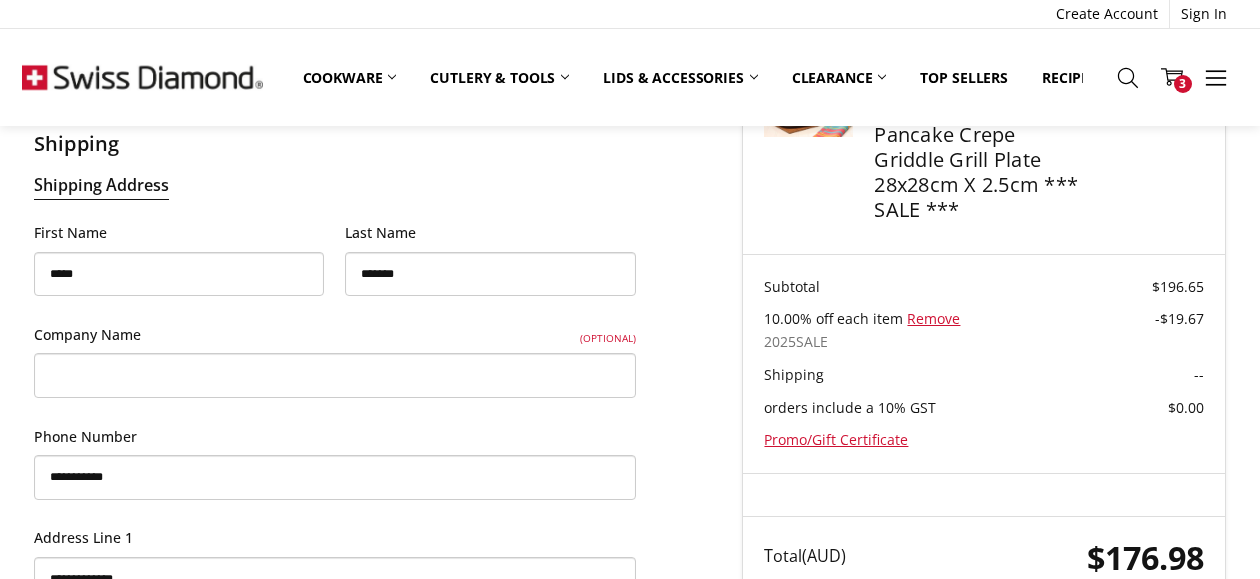 type on "**********" 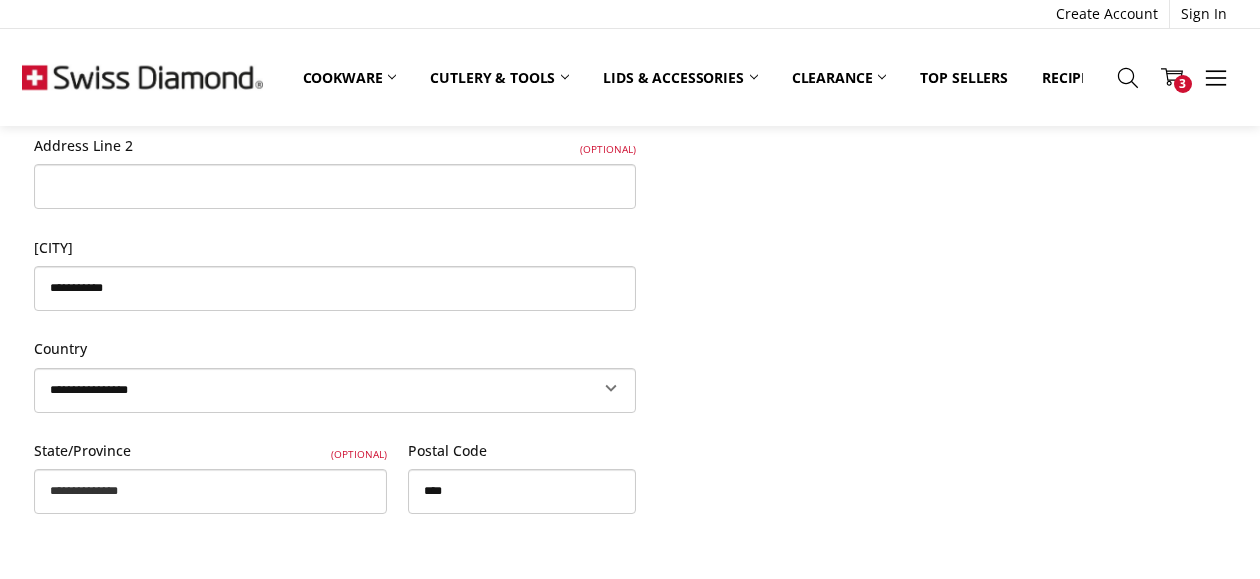 scroll, scrollTop: 696, scrollLeft: 0, axis: vertical 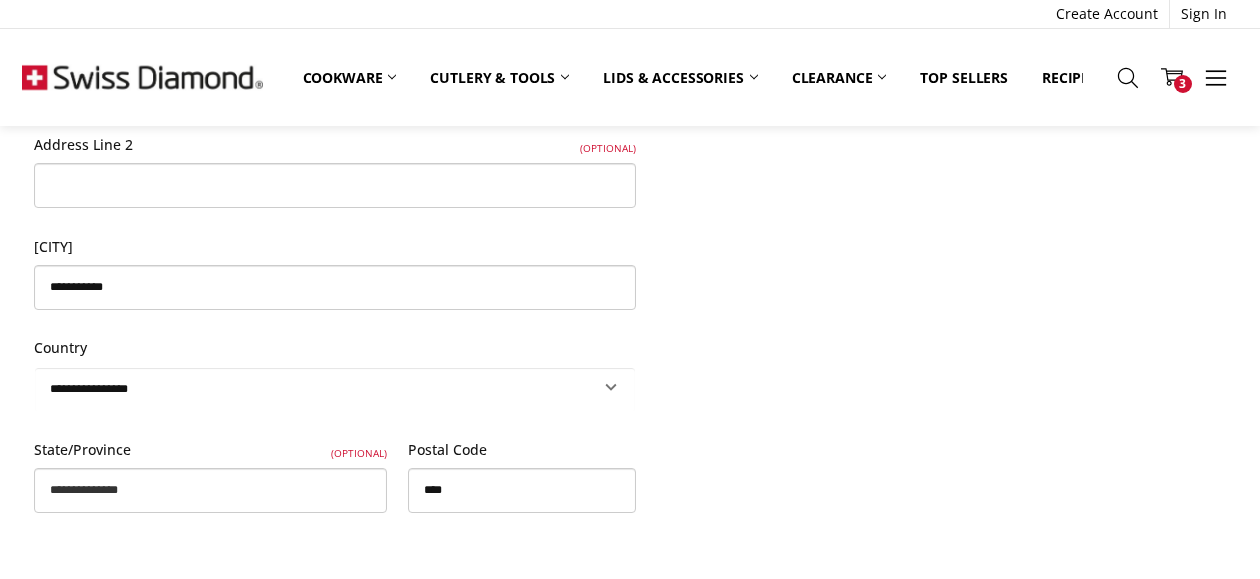 click on "**********" at bounding box center [335, 389] 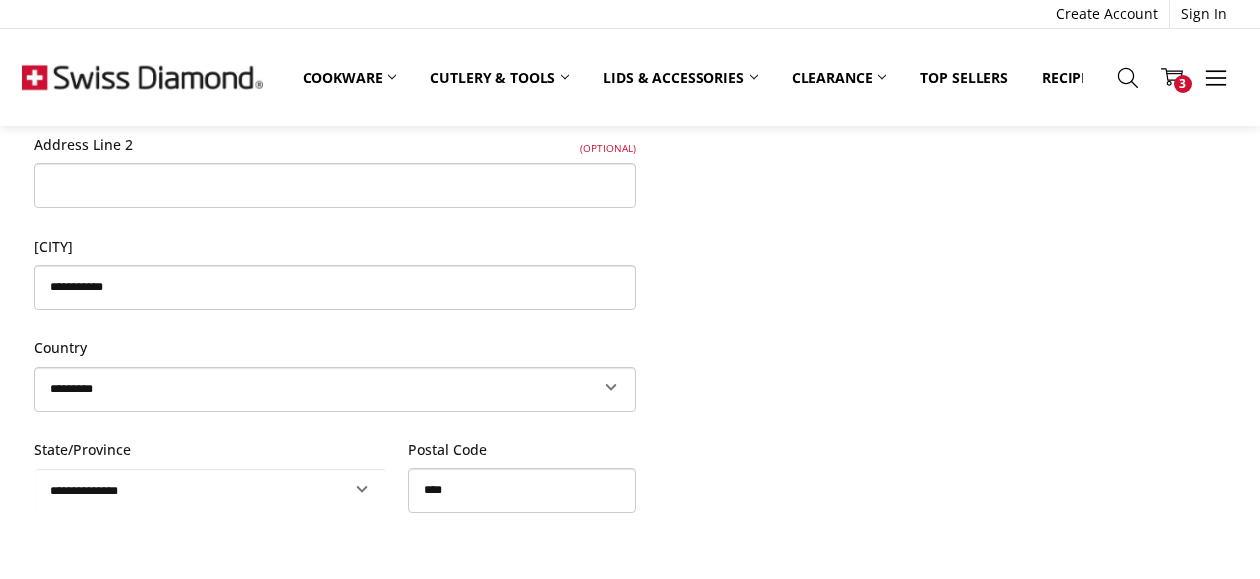 click on "**********" at bounding box center [210, 490] 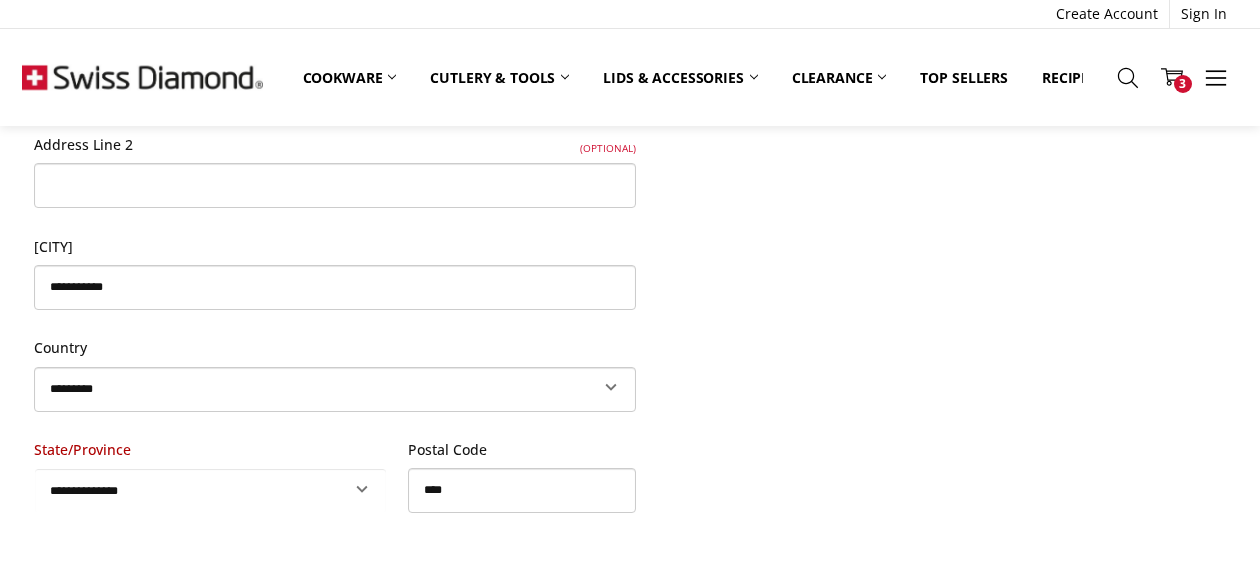 select on "***" 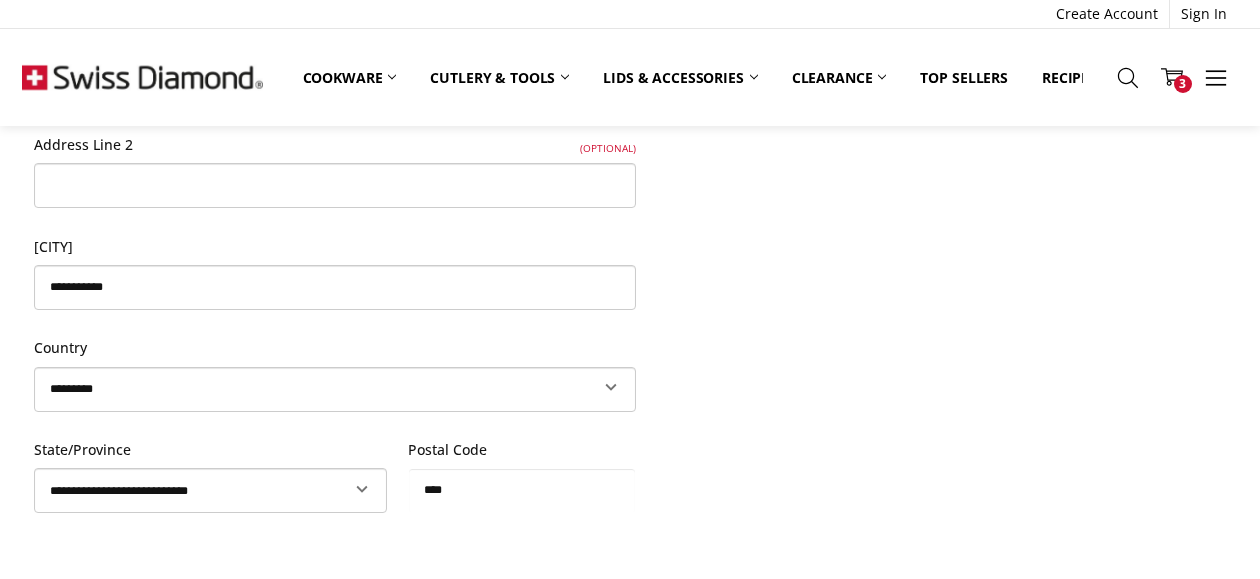 click on "****" at bounding box center [522, 490] 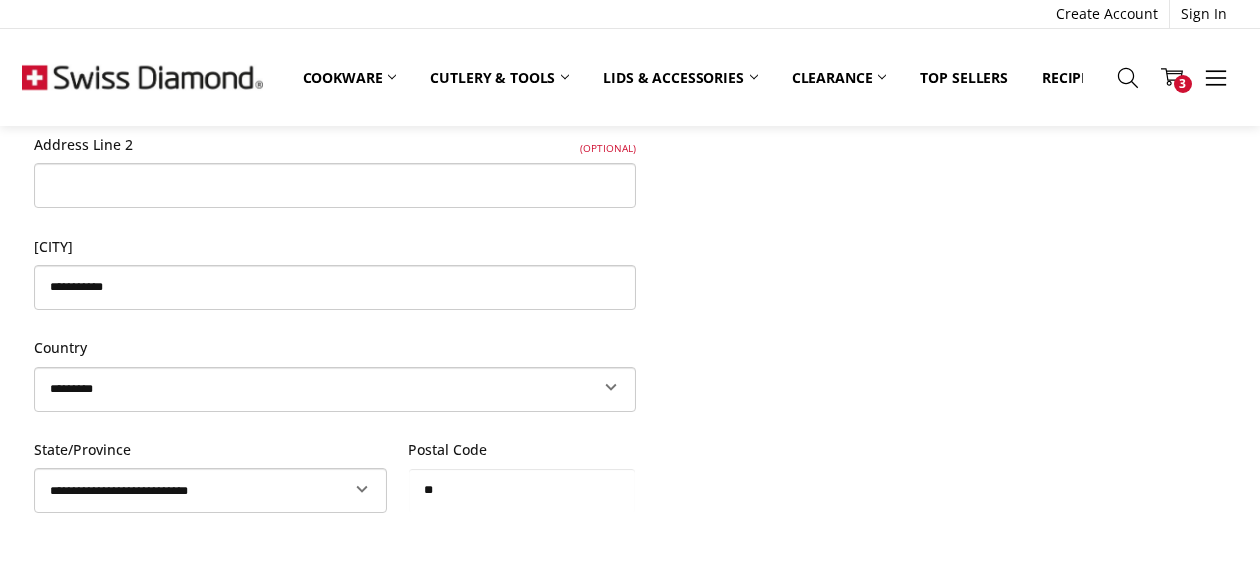 type on "*" 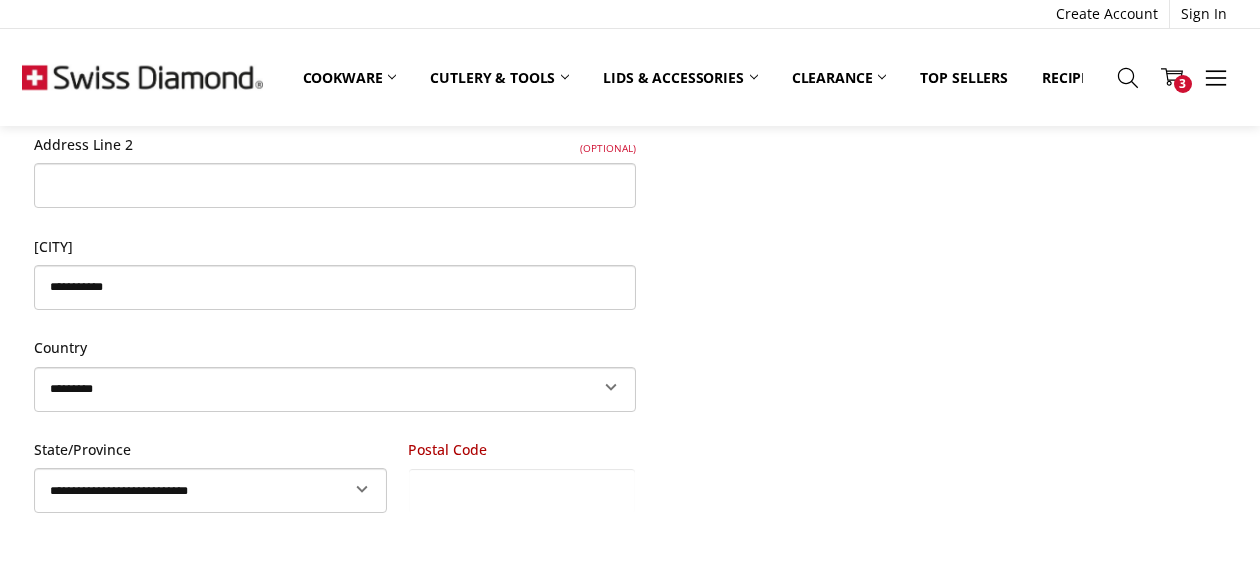 type 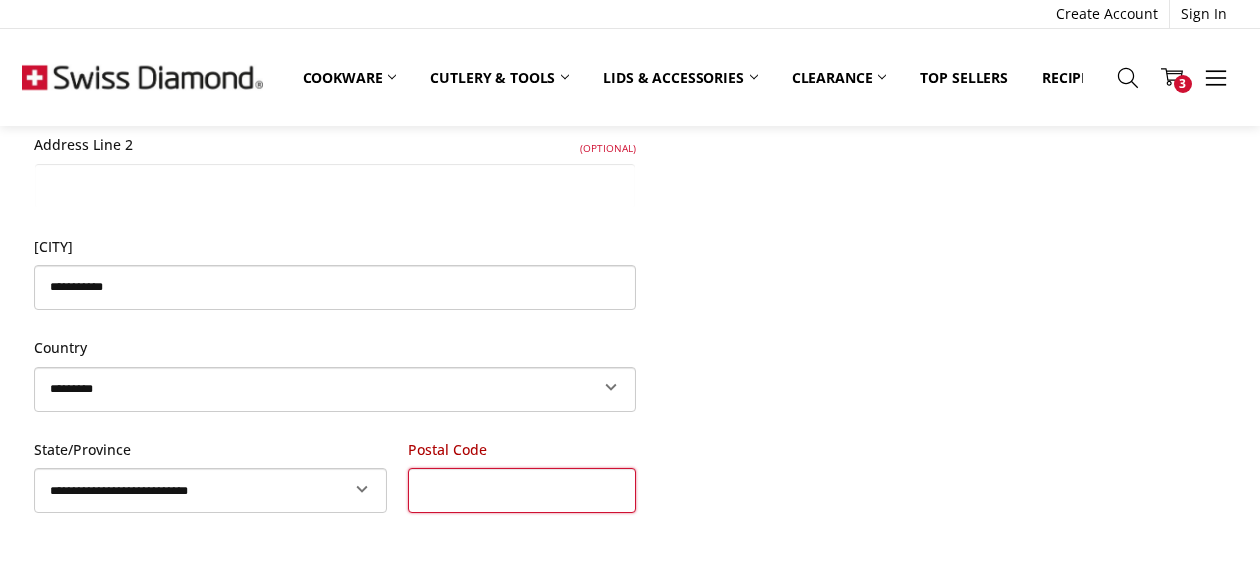 click on "Address Line 2   (Optional)" at bounding box center [335, 185] 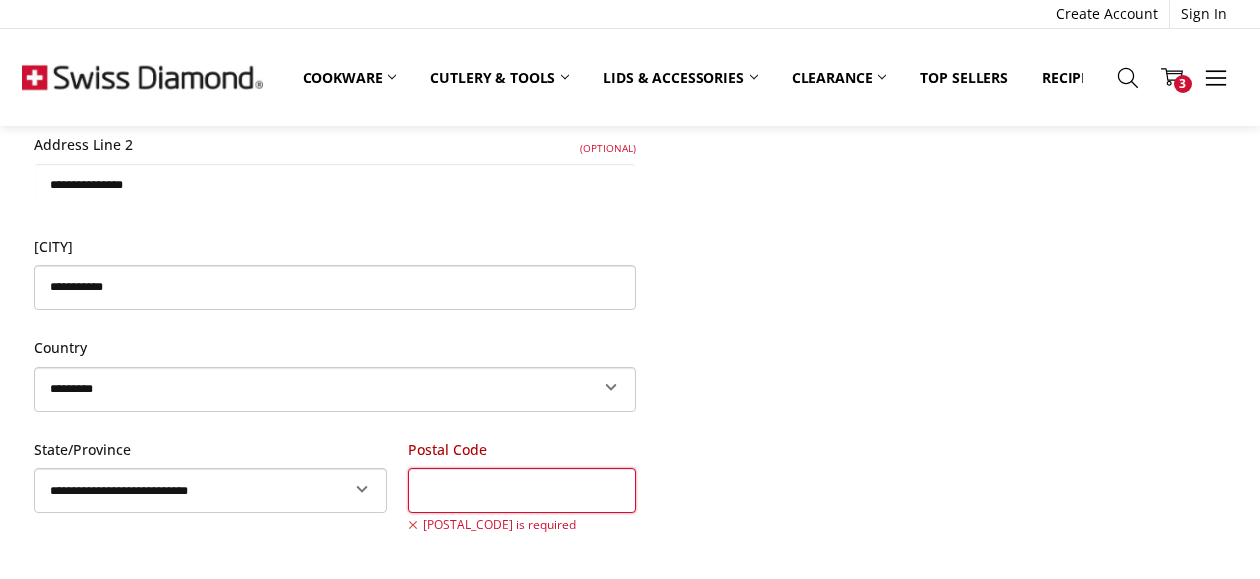 type on "**********" 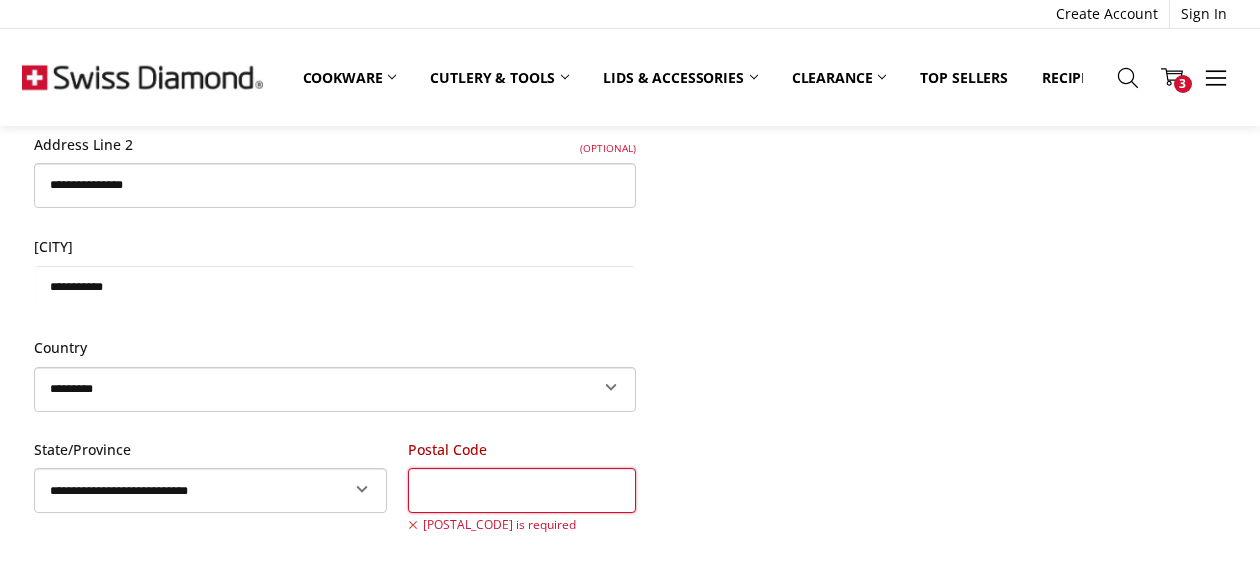 click on "**********" at bounding box center [335, 287] 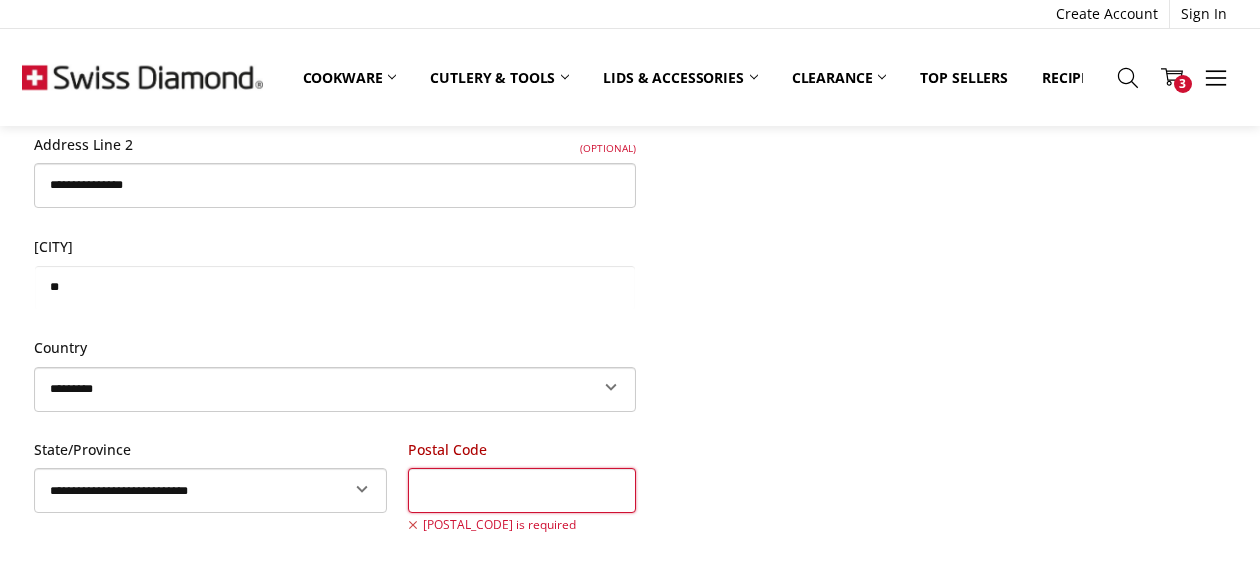 type on "*" 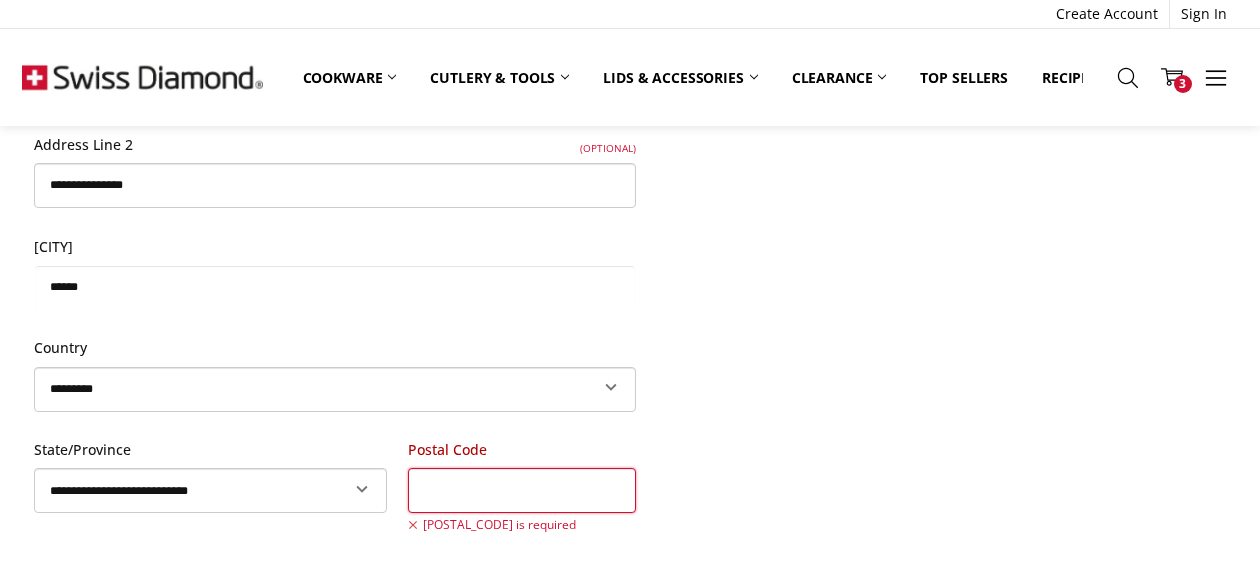 type on "******" 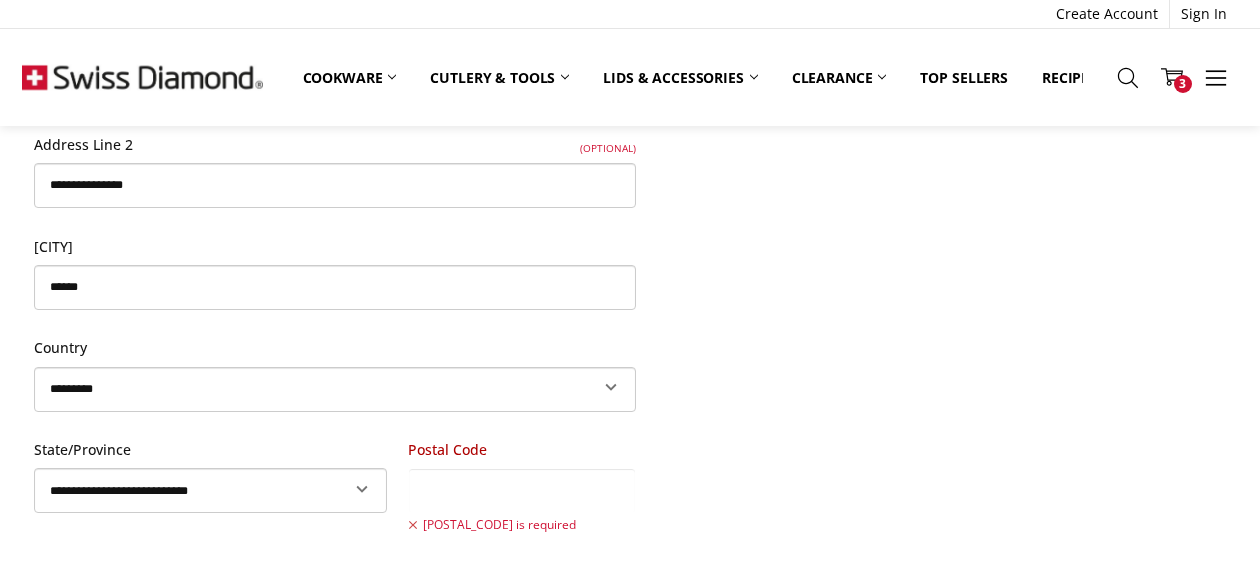 click on "Postal Code" at bounding box center (522, 490) 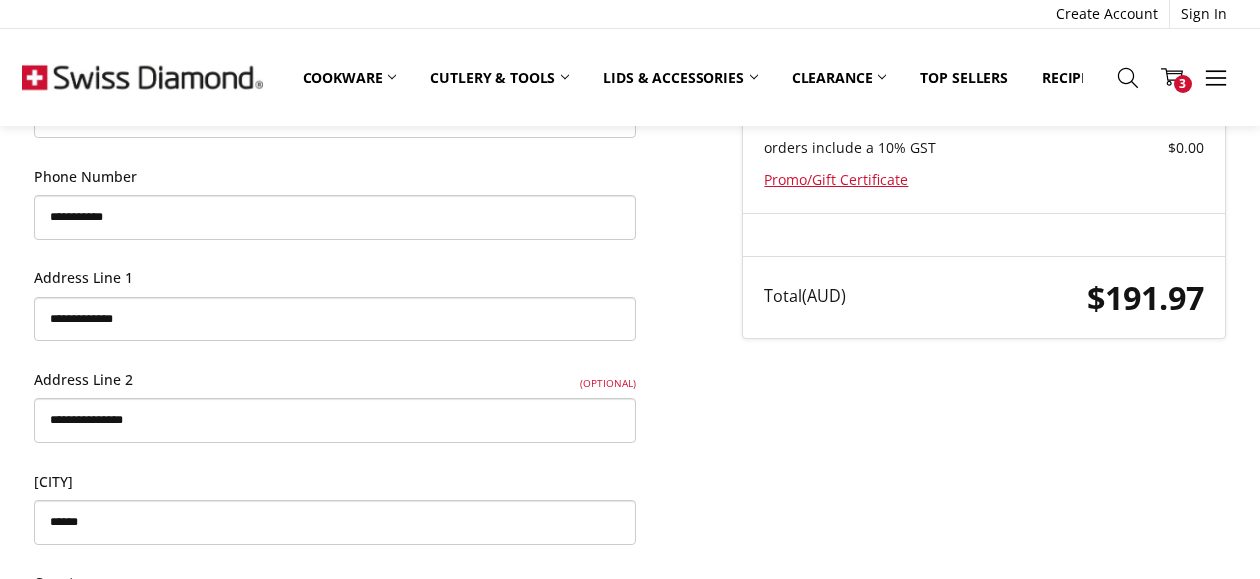 scroll, scrollTop: 438, scrollLeft: 0, axis: vertical 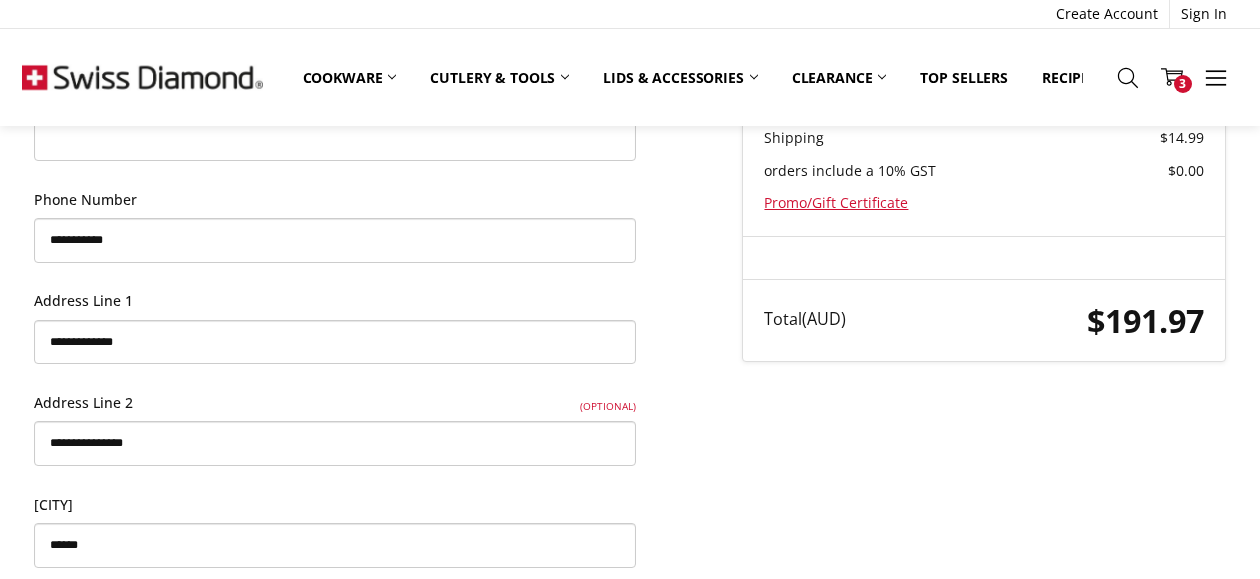 type on "****" 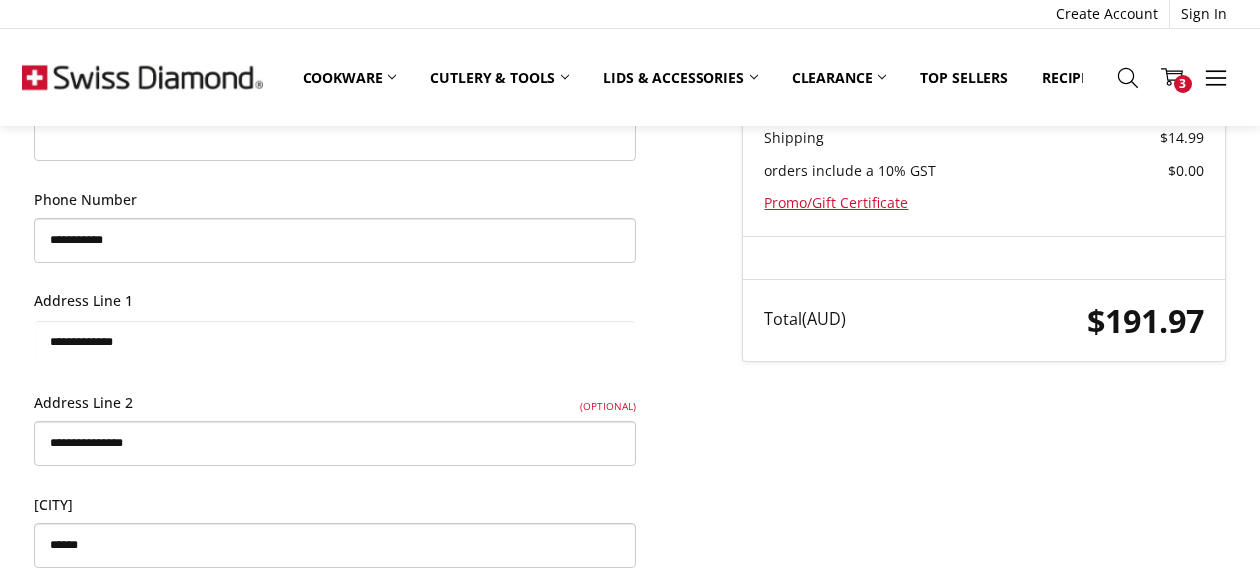 drag, startPoint x: 197, startPoint y: 343, endPoint x: 40, endPoint y: 325, distance: 158.02847 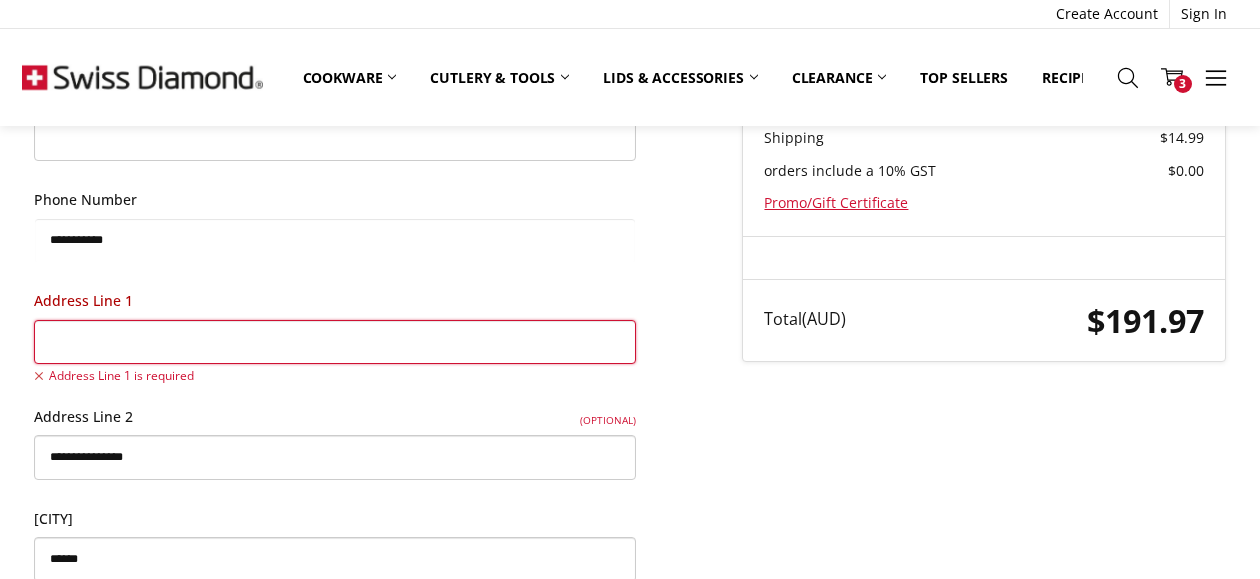 drag, startPoint x: 149, startPoint y: 240, endPoint x: 12, endPoint y: 237, distance: 137.03284 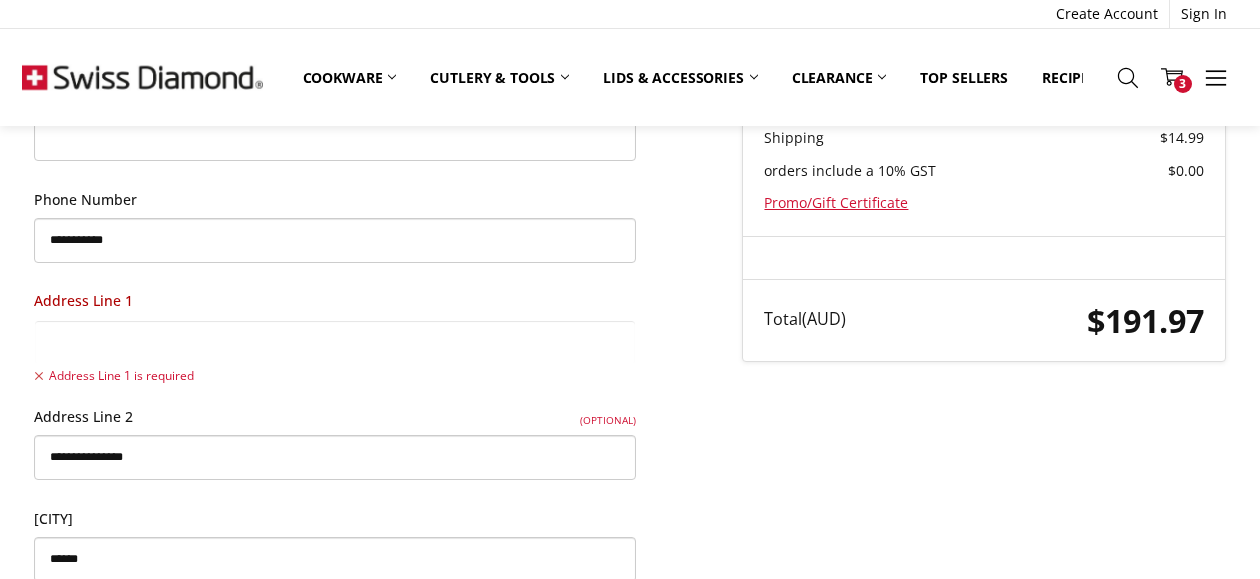 click on "Address Line 1" at bounding box center [335, 342] 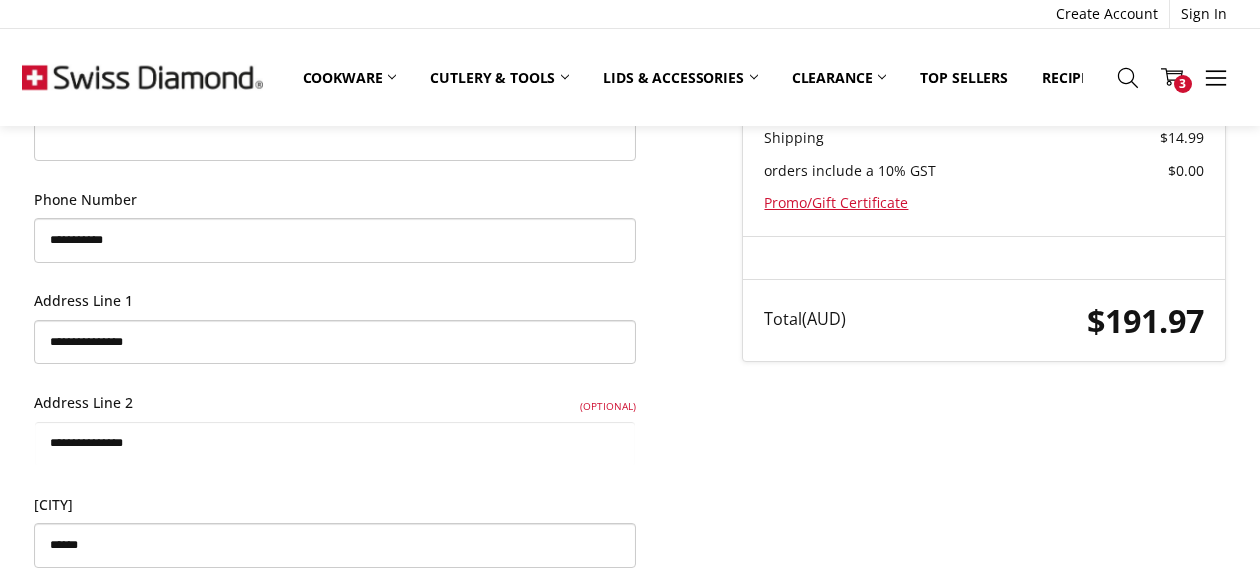drag, startPoint x: 165, startPoint y: 445, endPoint x: 23, endPoint y: 442, distance: 142.0317 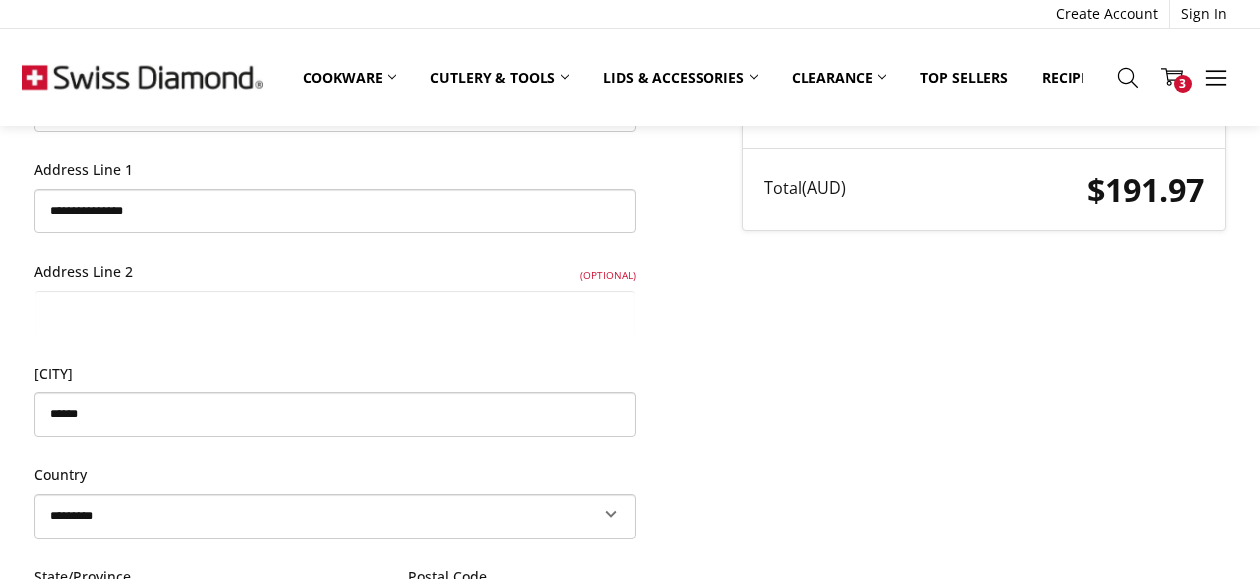 scroll, scrollTop: 571, scrollLeft: 0, axis: vertical 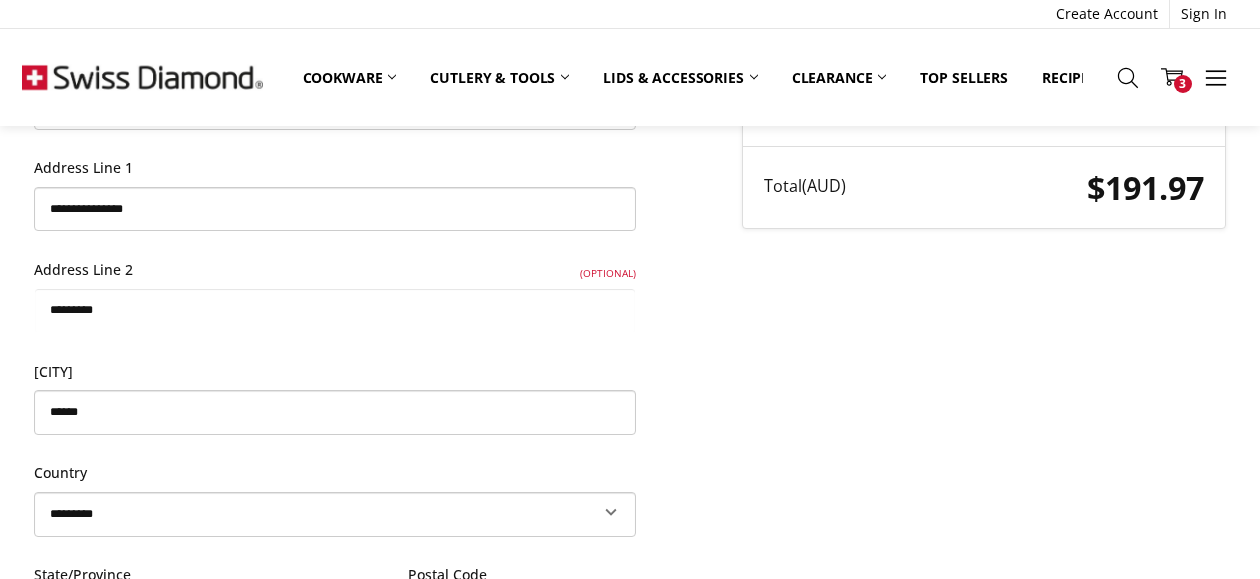 type on "*********" 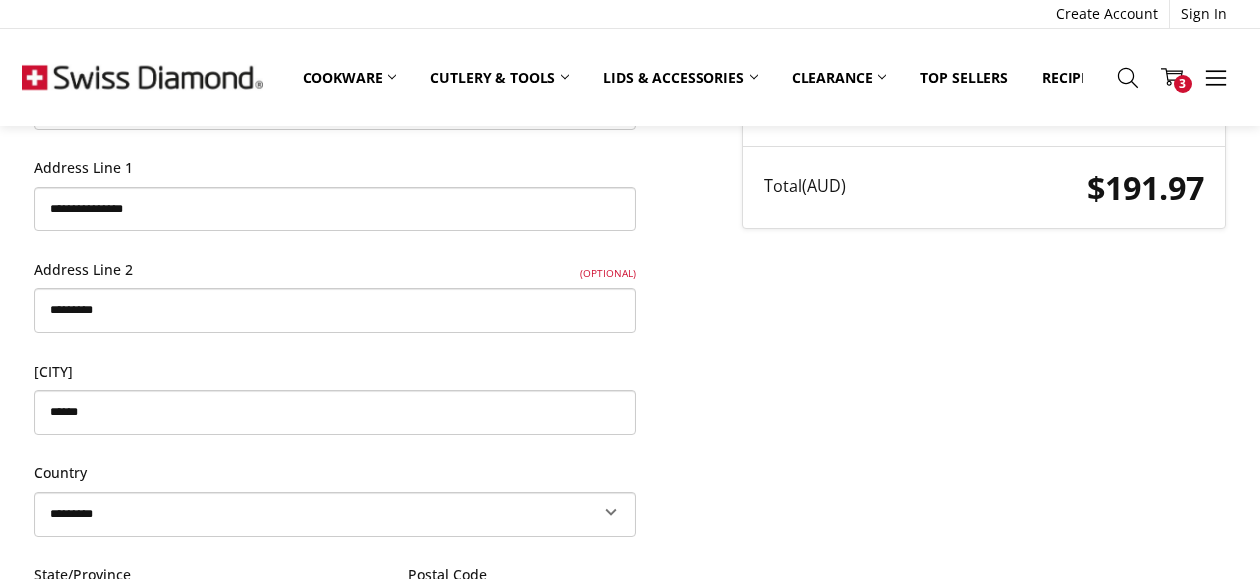 click on "**********" at bounding box center (629, 351) 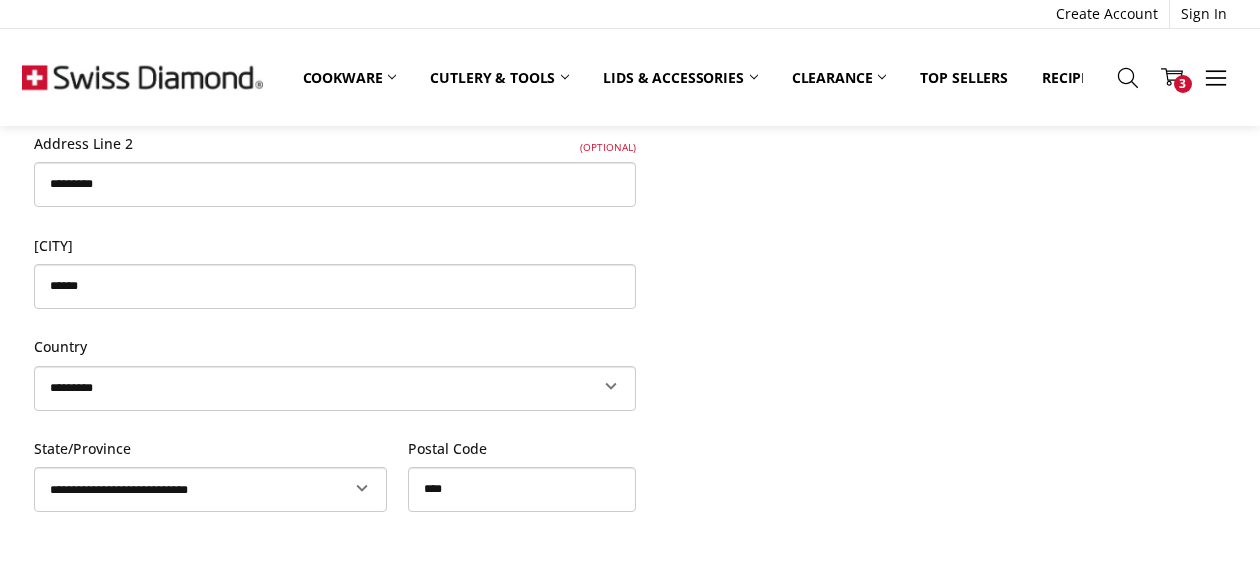 scroll, scrollTop: 625, scrollLeft: 0, axis: vertical 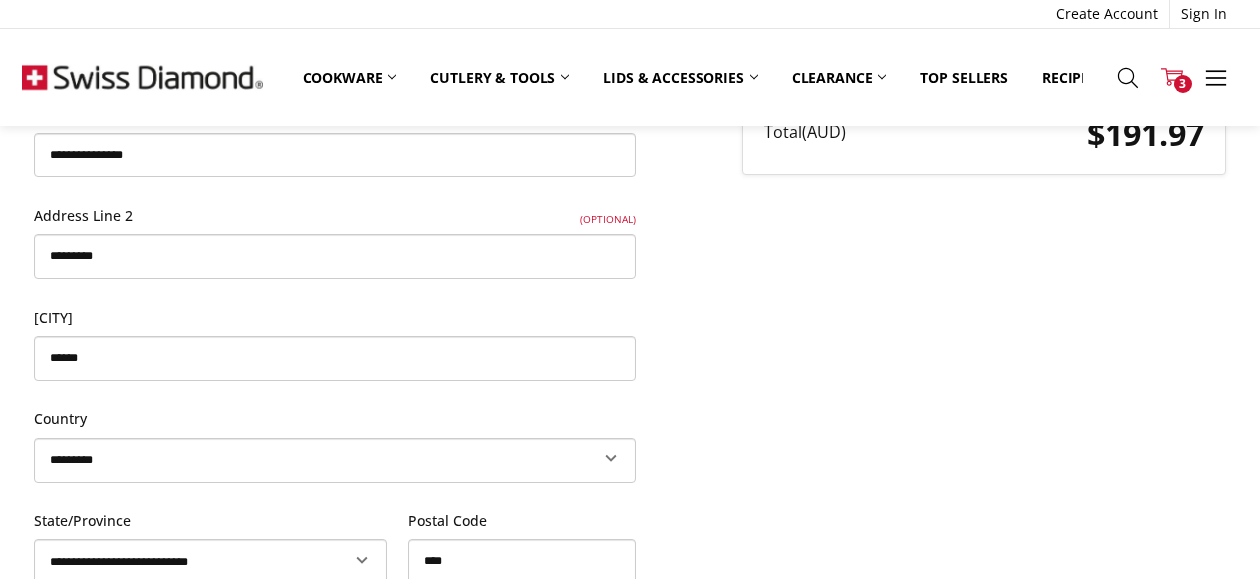 click 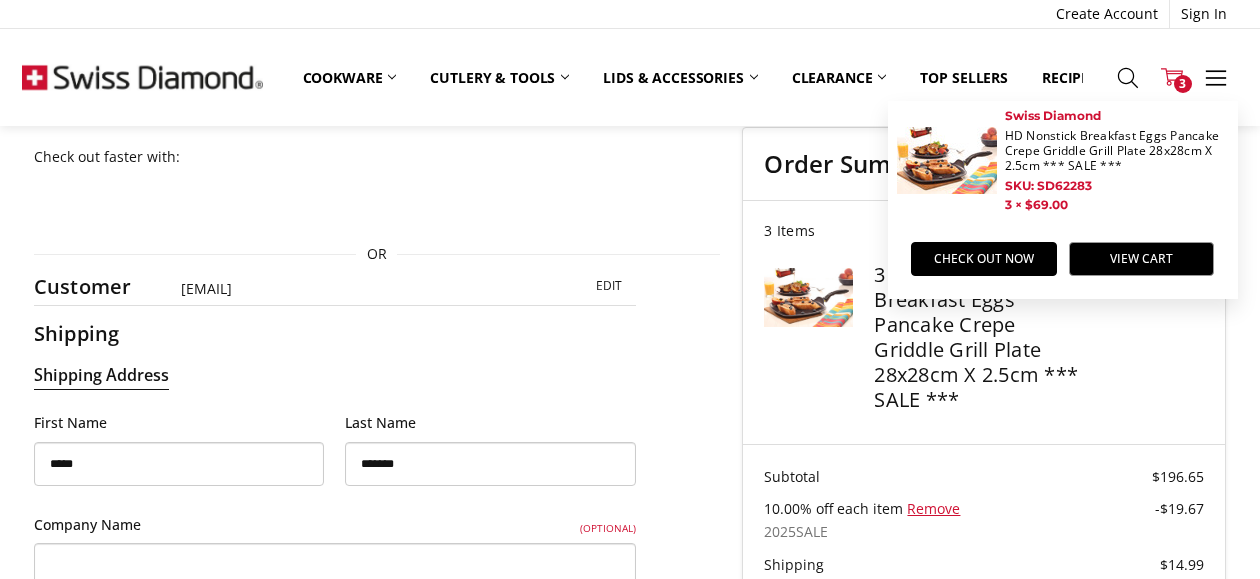 scroll, scrollTop: 0, scrollLeft: 0, axis: both 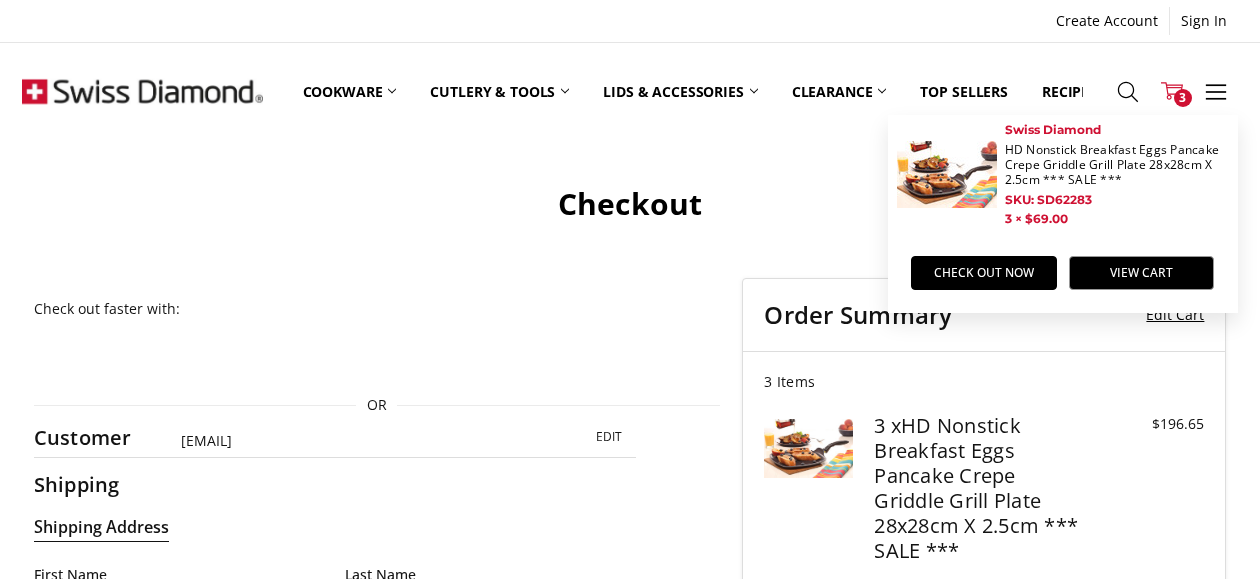 click on "Edit Cart" at bounding box center [1153, 315] 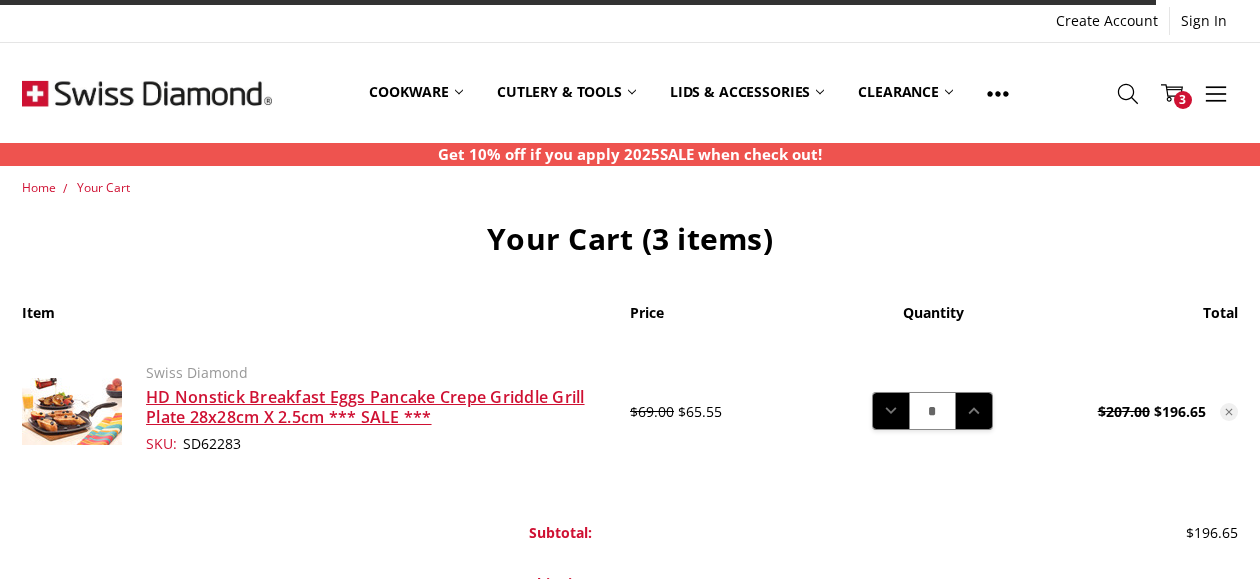 scroll, scrollTop: 0, scrollLeft: 0, axis: both 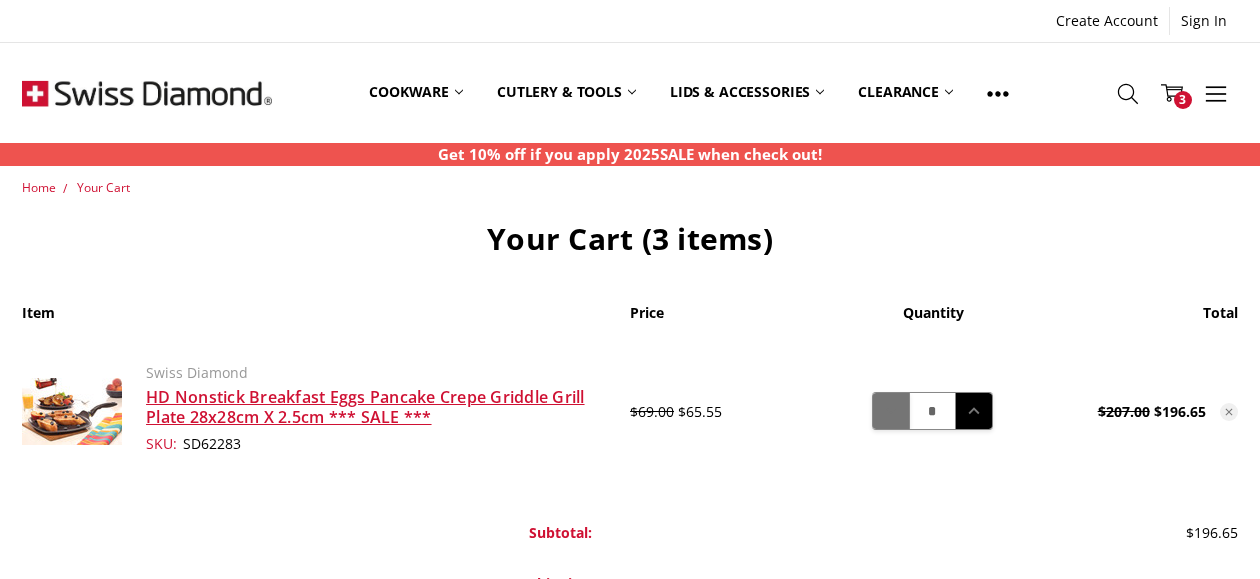 click 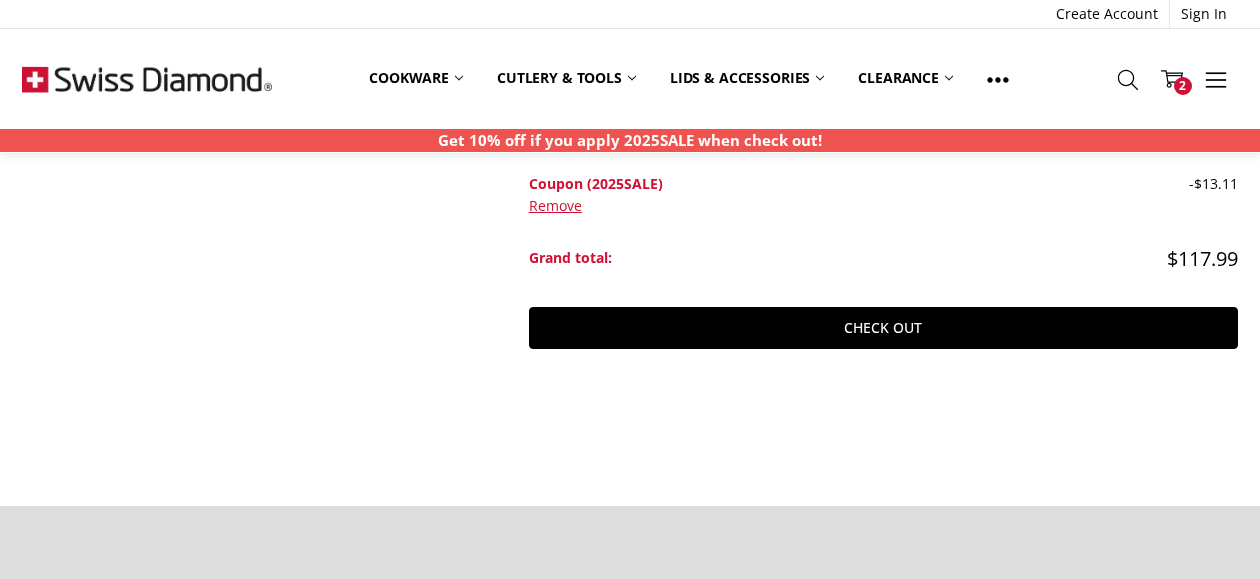 scroll, scrollTop: 432, scrollLeft: 0, axis: vertical 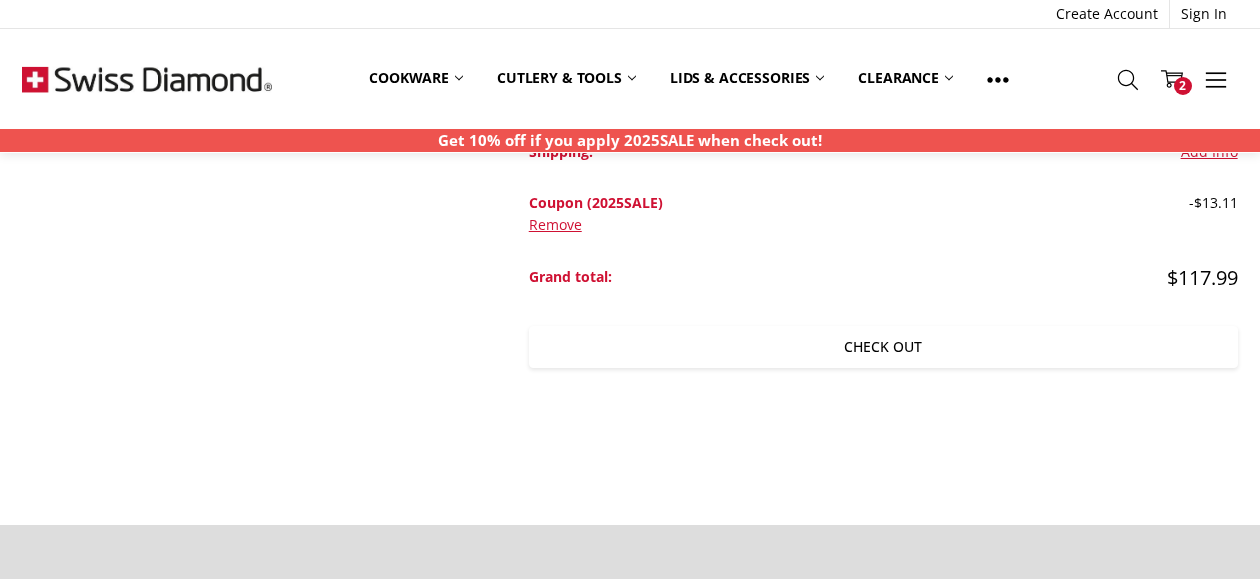 click on "Check out" at bounding box center (883, 347) 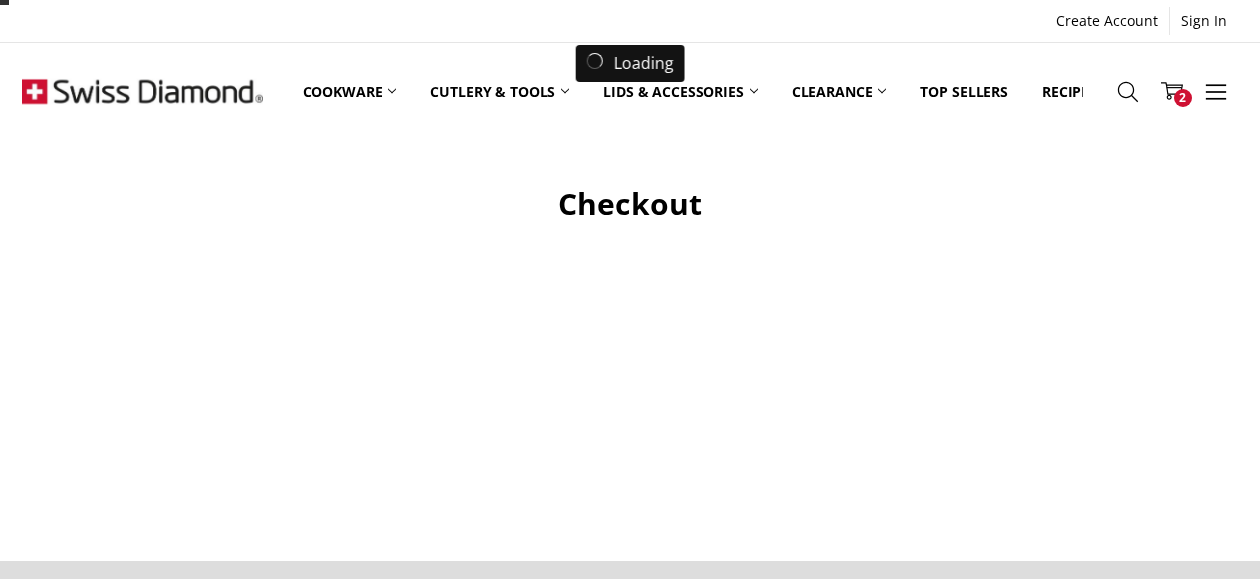 scroll, scrollTop: 0, scrollLeft: 0, axis: both 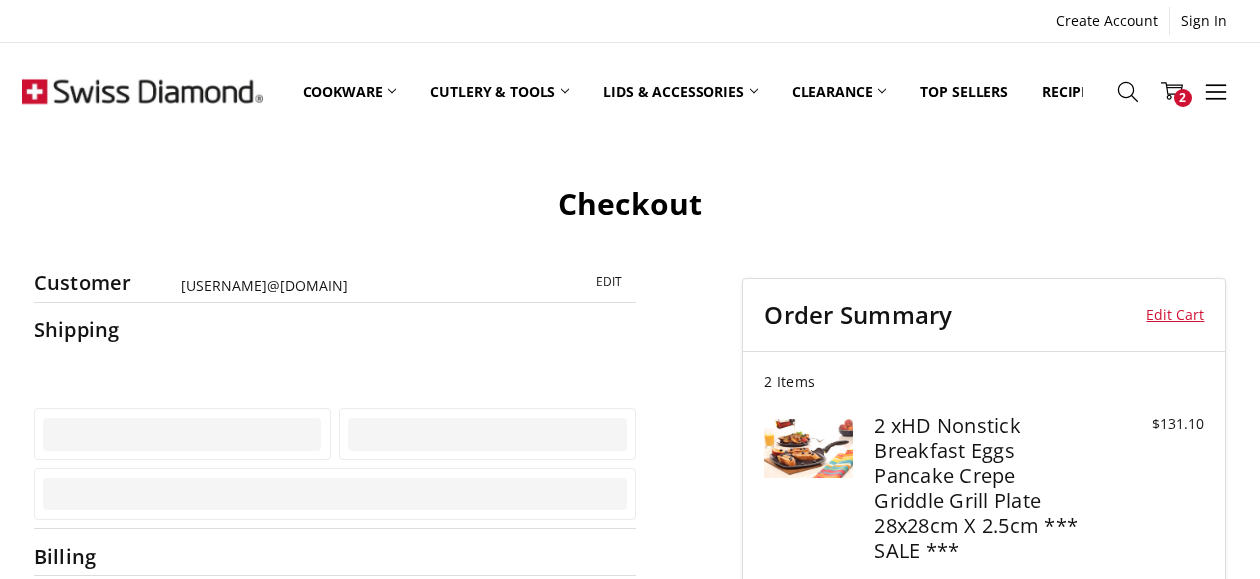 select on "**" 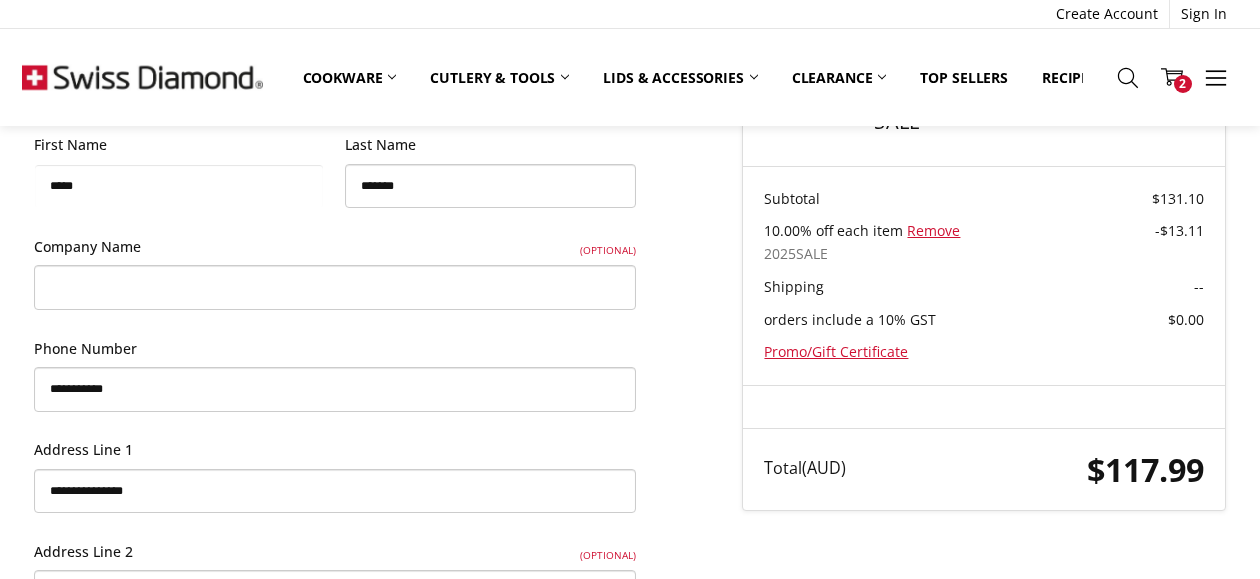 scroll, scrollTop: 341, scrollLeft: 0, axis: vertical 